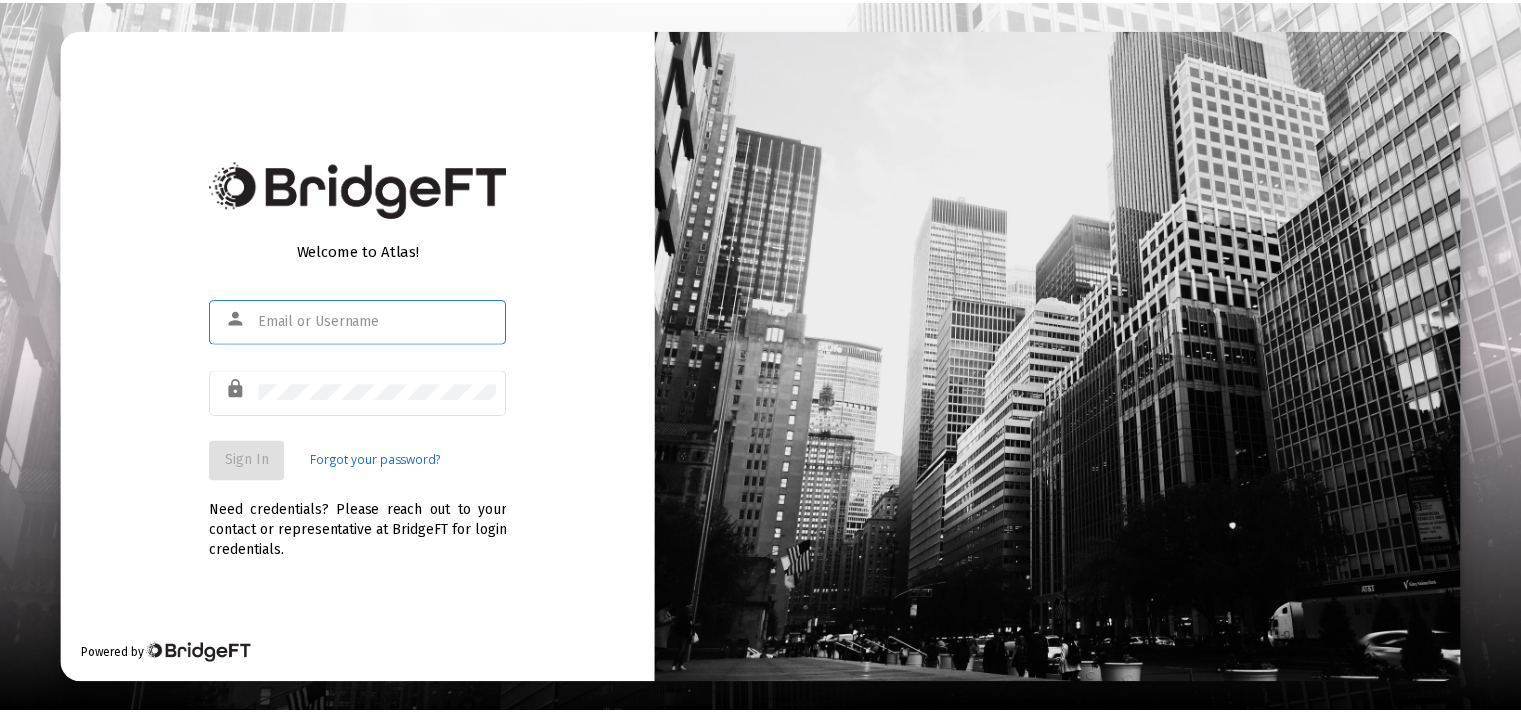 scroll, scrollTop: 0, scrollLeft: 0, axis: both 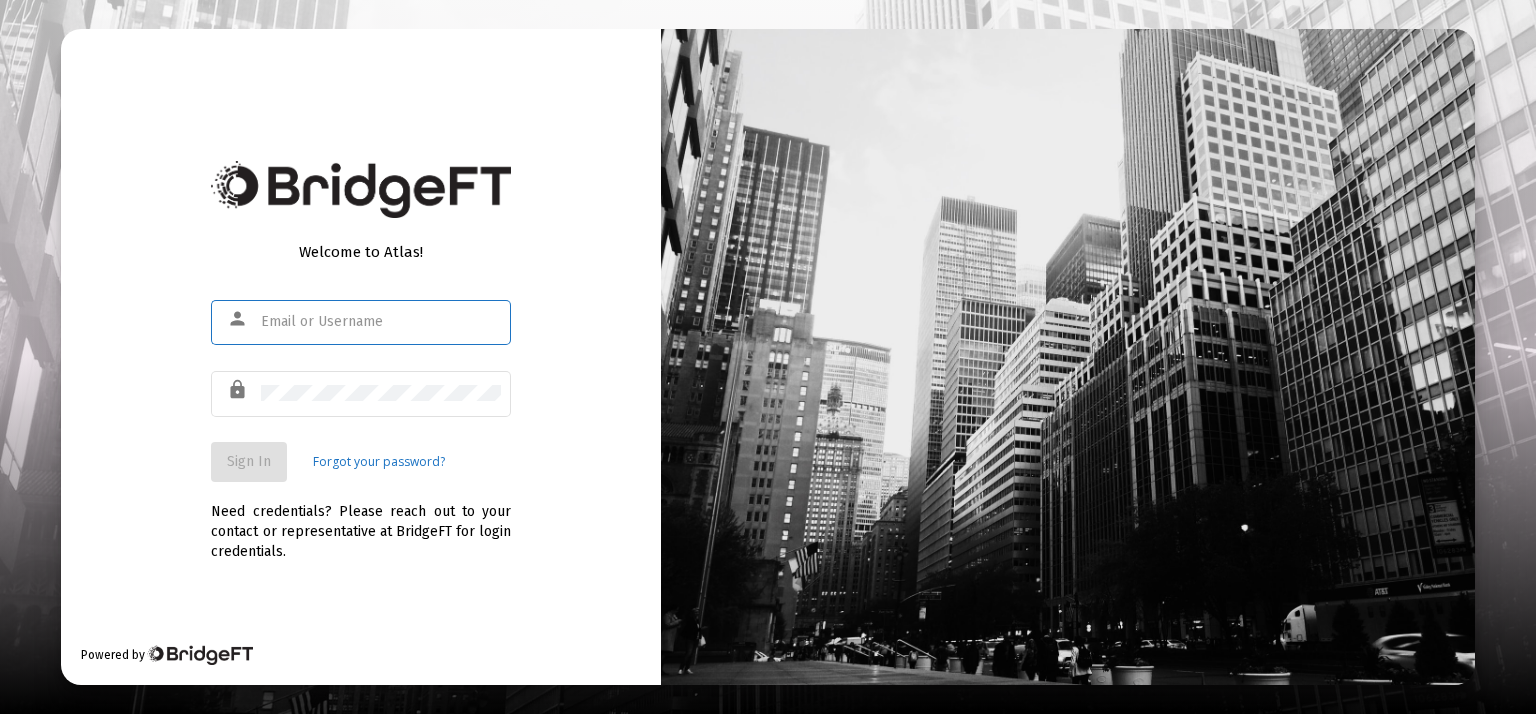 click at bounding box center [381, 322] 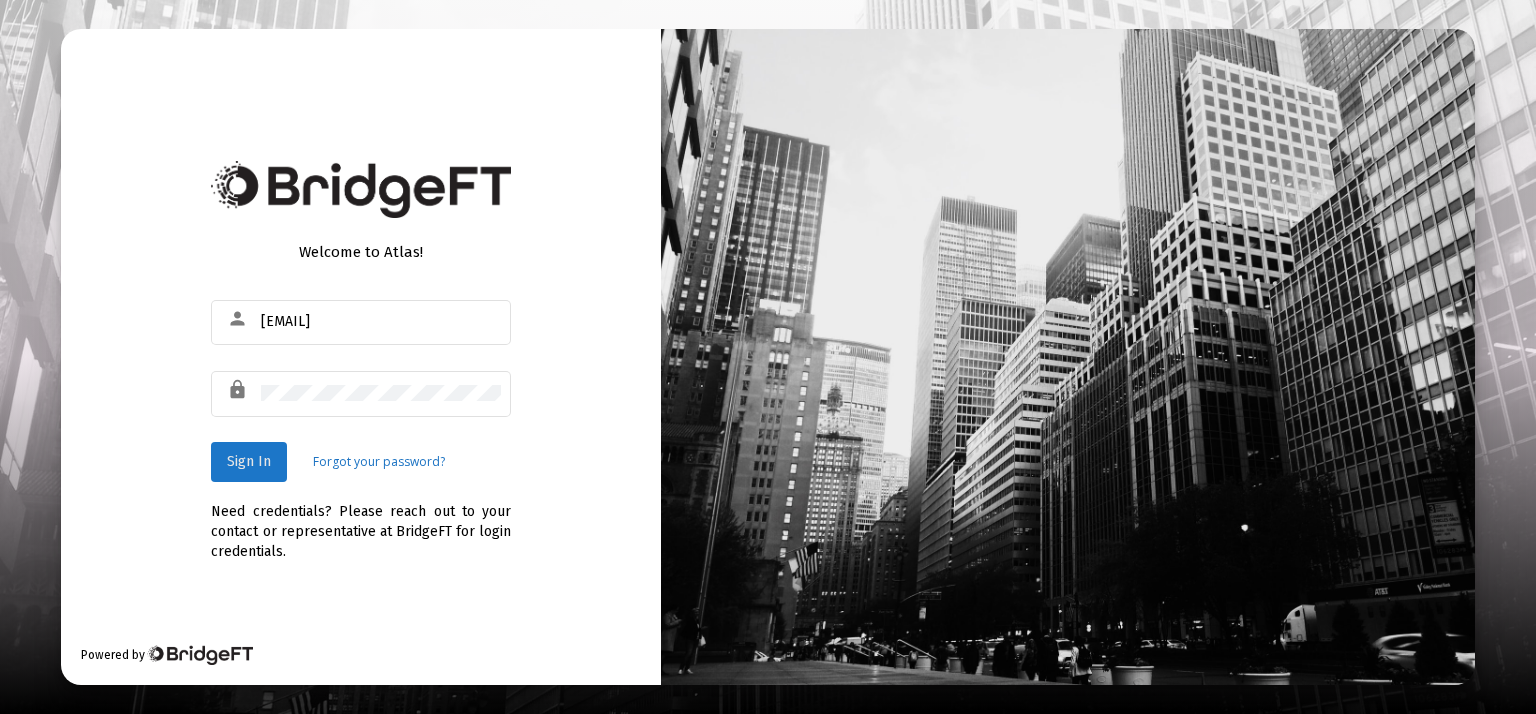 click on "Sign In" 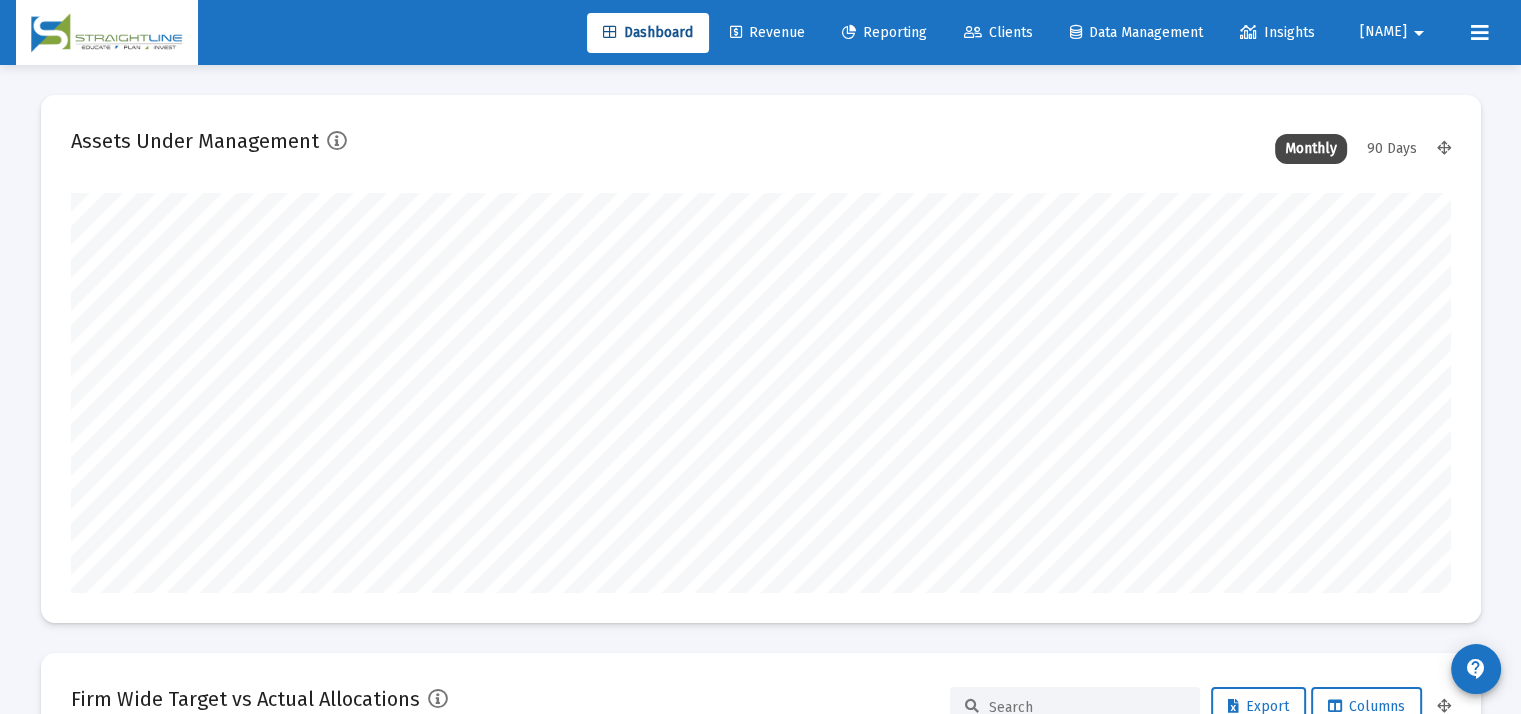 scroll, scrollTop: 999600, scrollLeft: 998620, axis: both 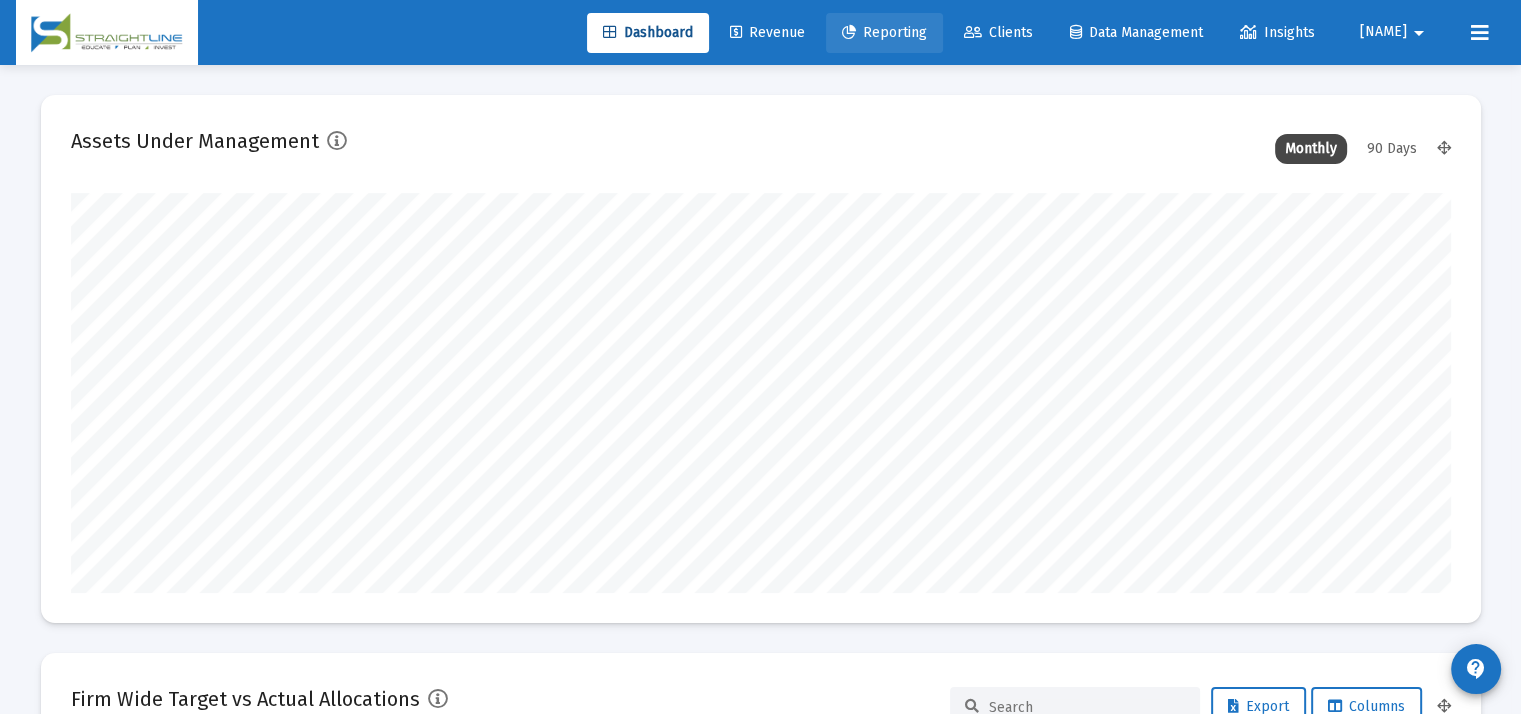 click on "Reporting" 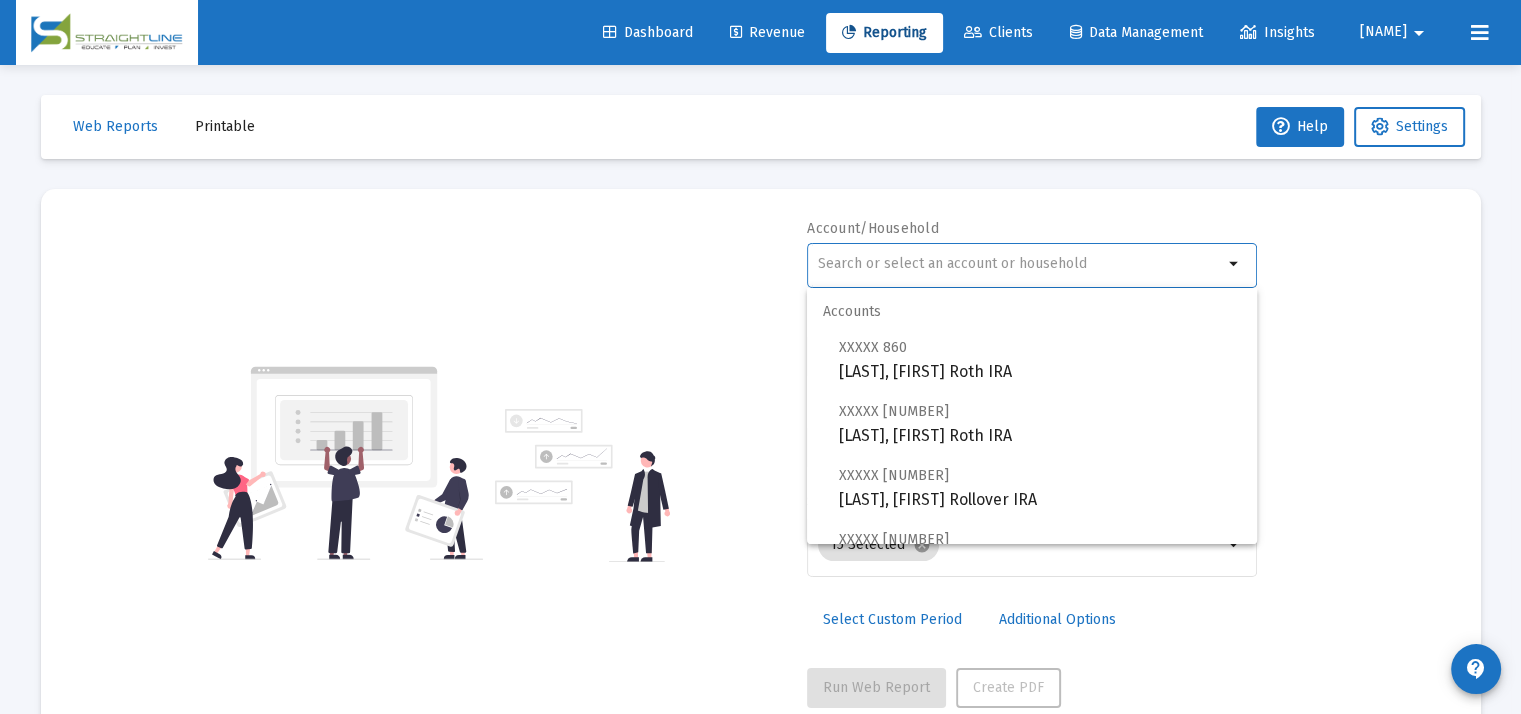 click at bounding box center [1020, 264] 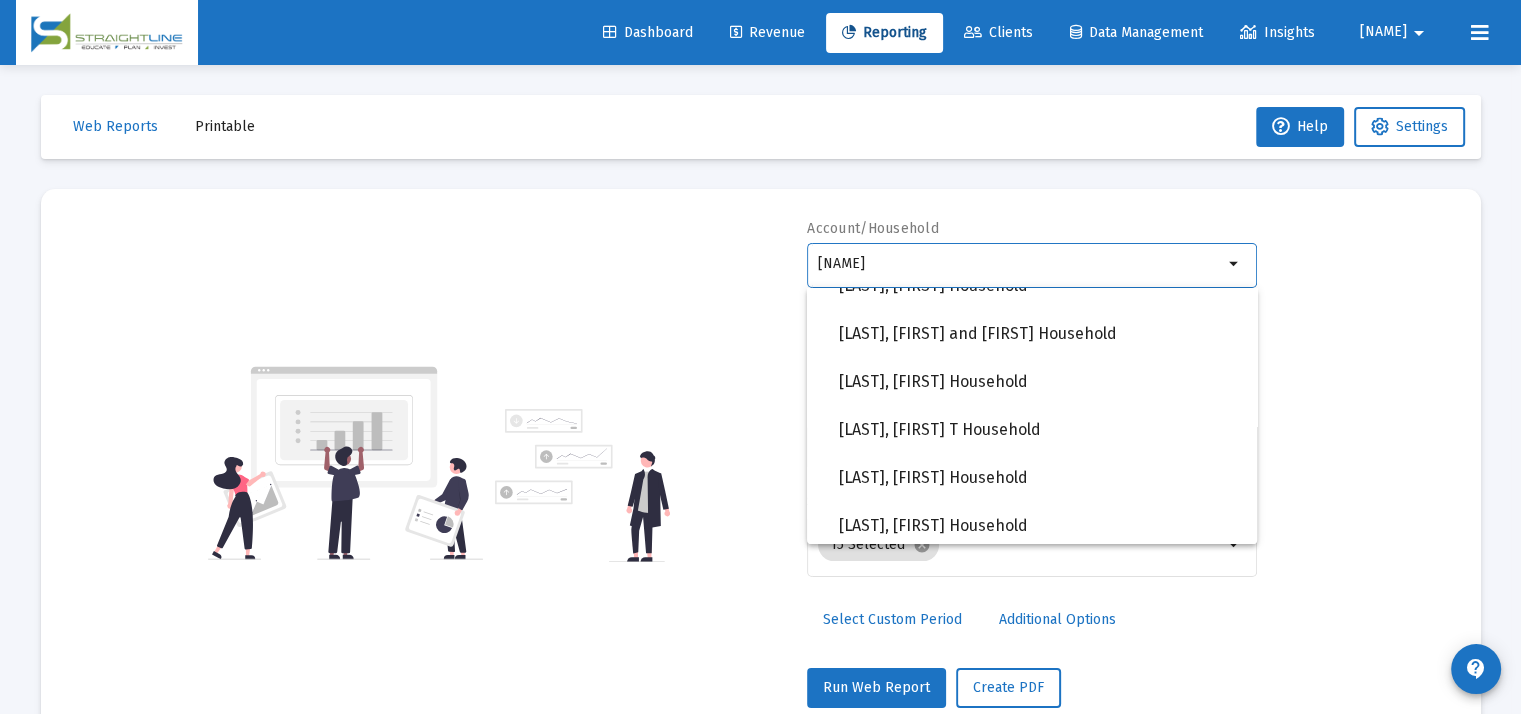 scroll, scrollTop: 1392, scrollLeft: 0, axis: vertical 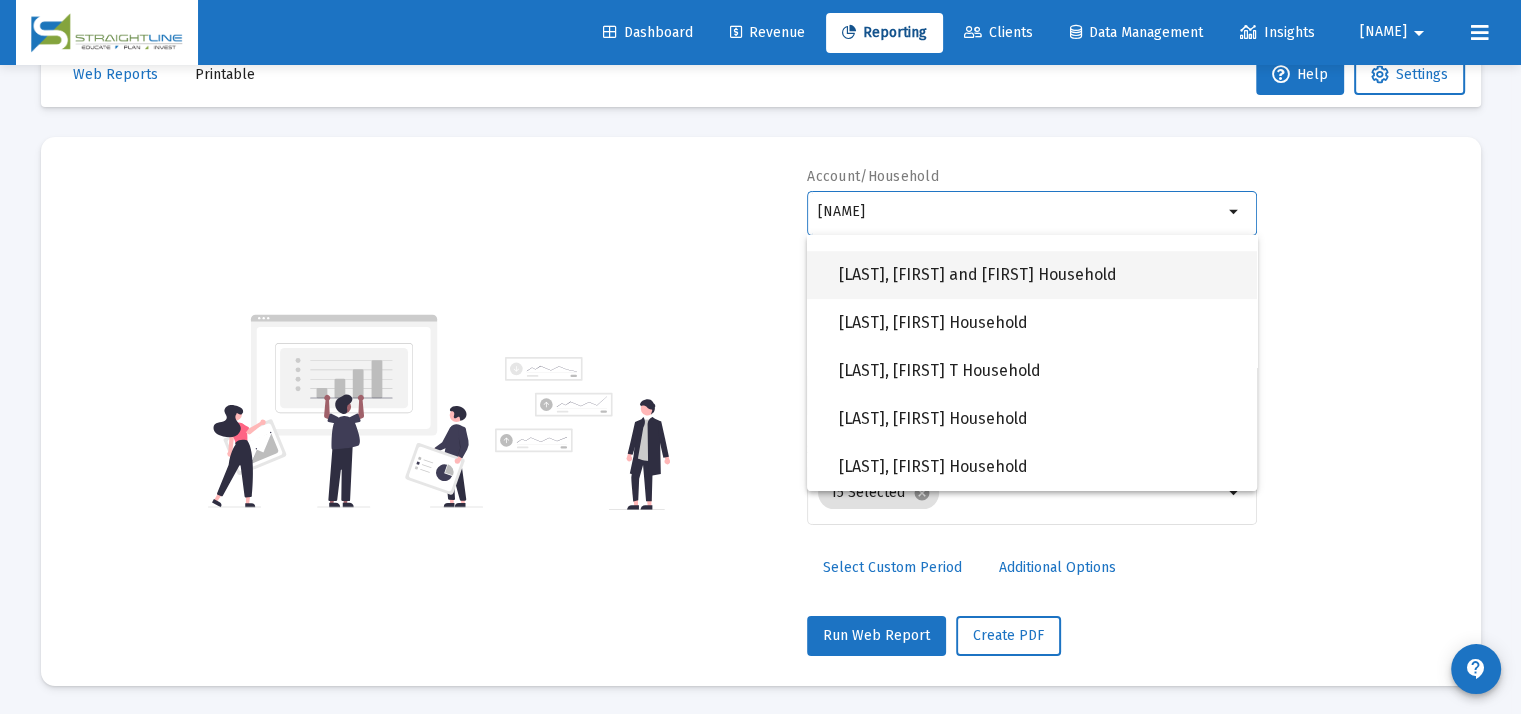 click on "[LAST], [FIRST] and [FIRST] Household" at bounding box center (1040, 275) 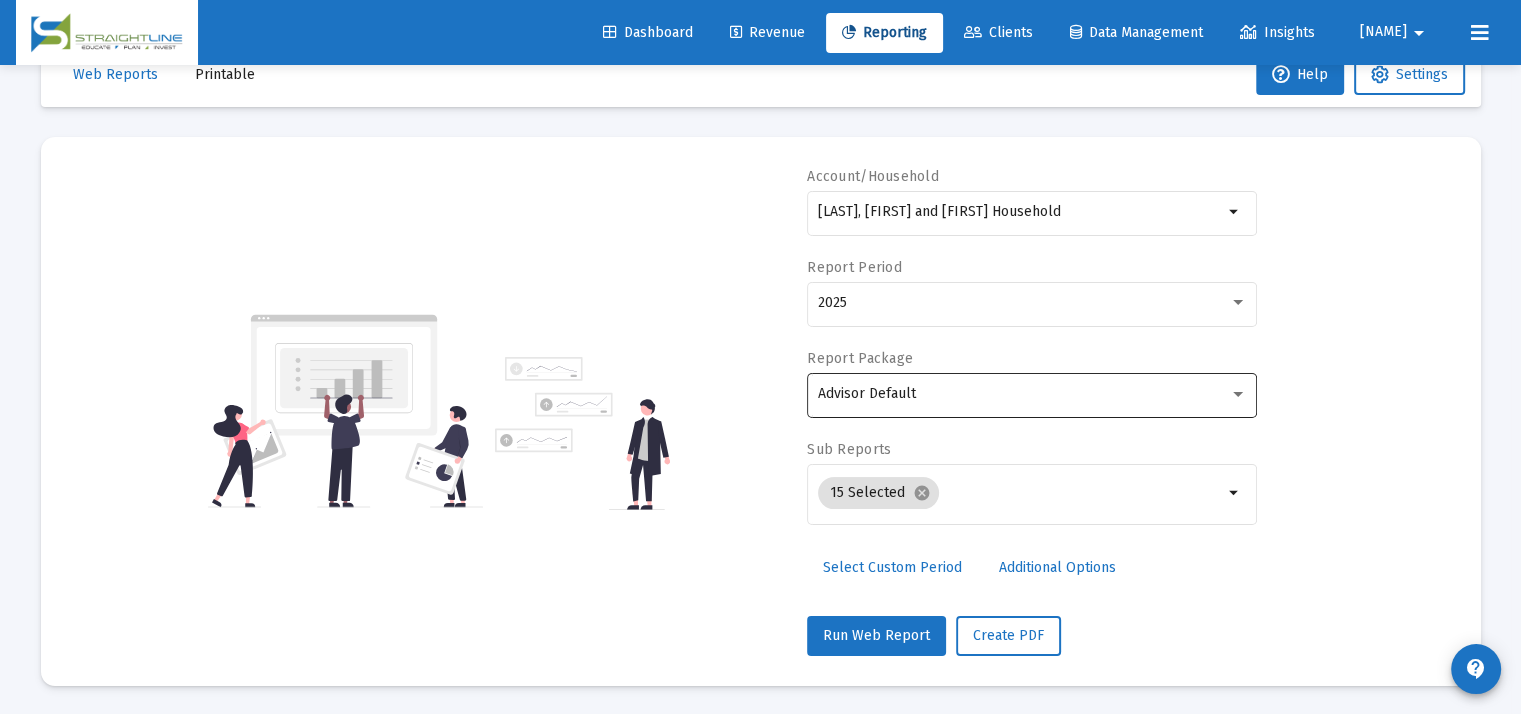 click on "Advisor Default" 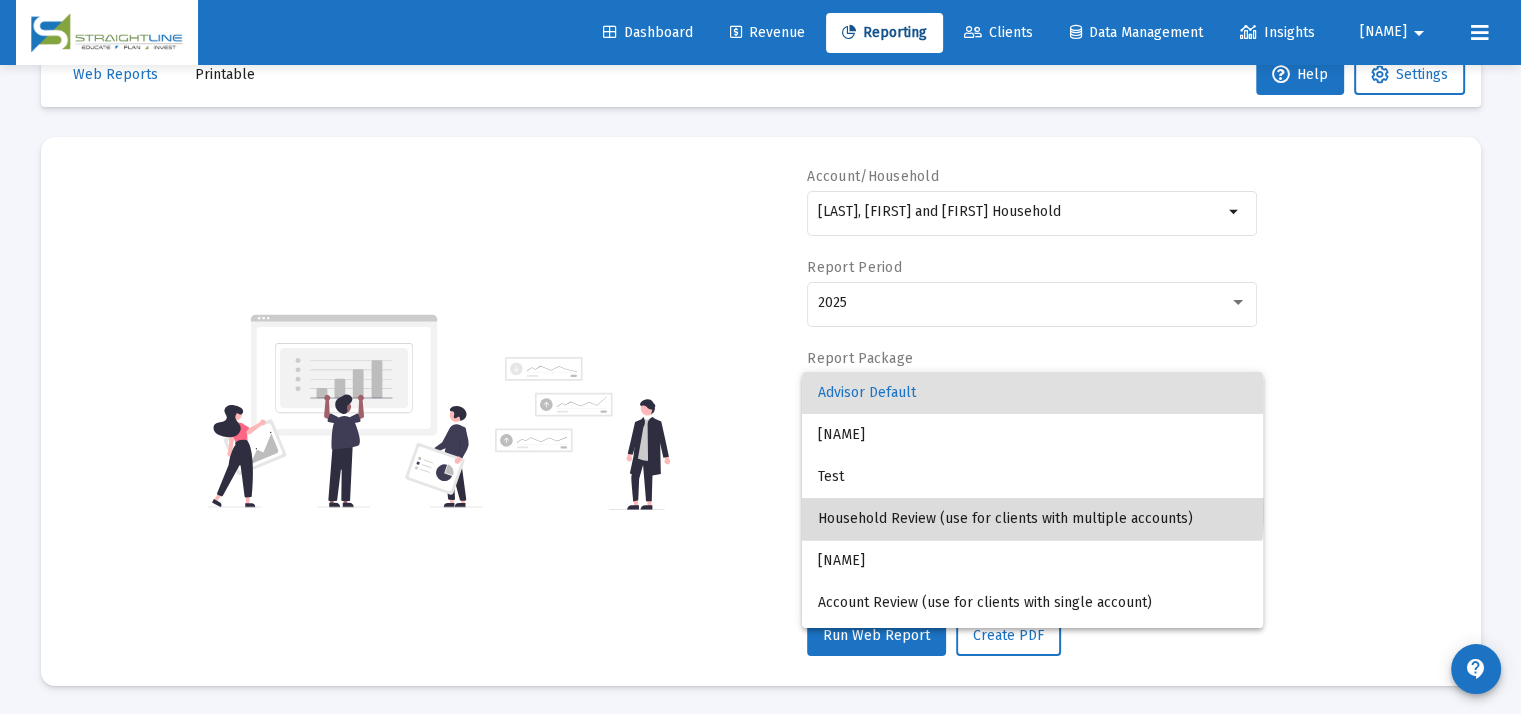 click on "Household Review (use for clients with multiple accounts)" at bounding box center [1032, 519] 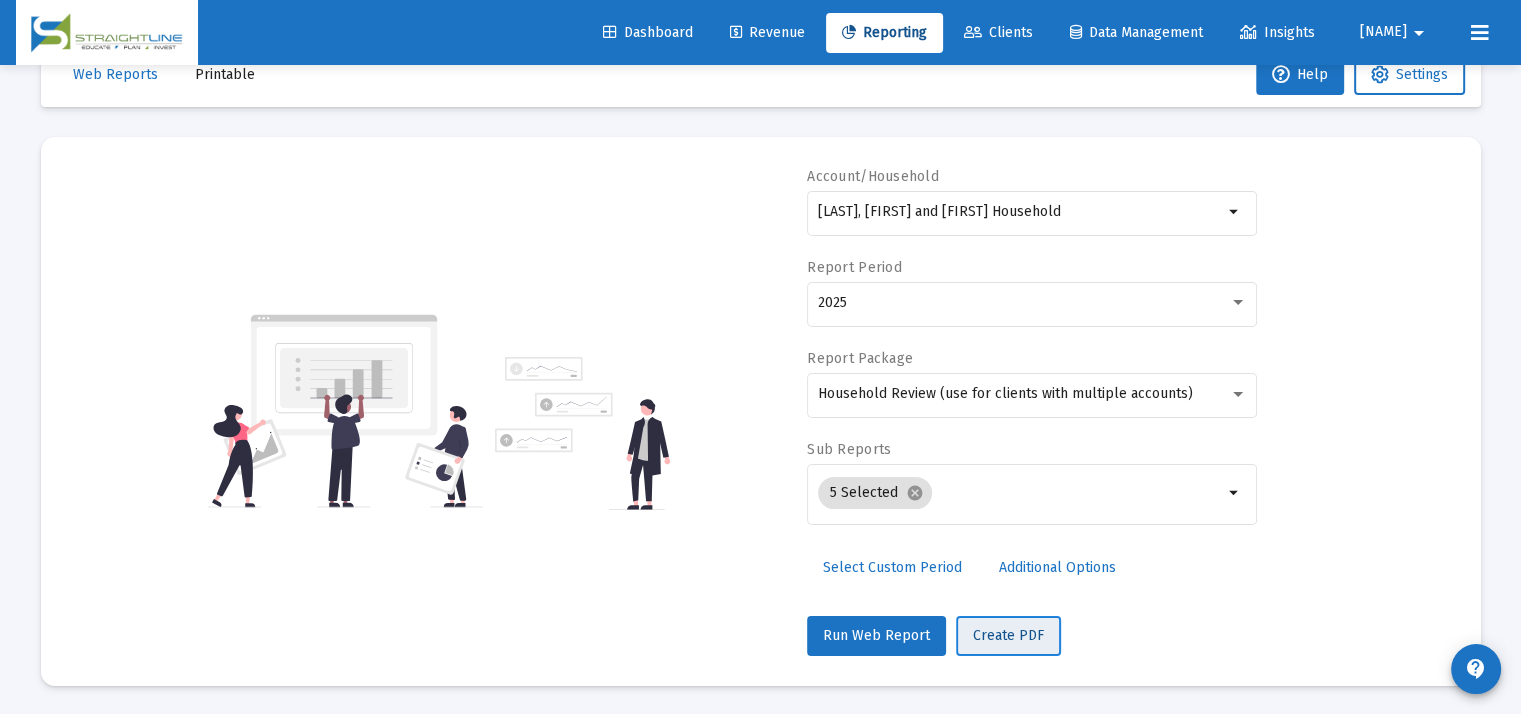 click on "Create PDF" 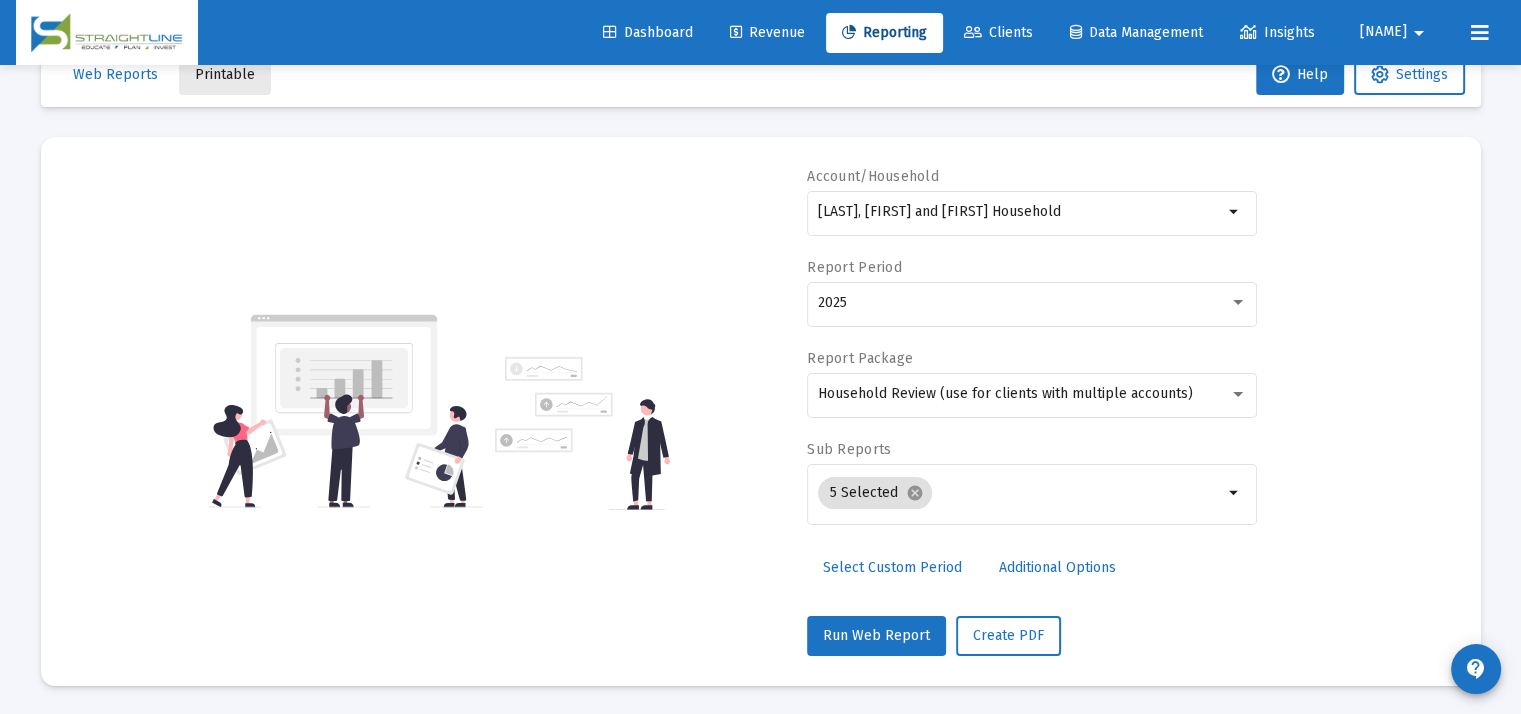 click on "Printable" 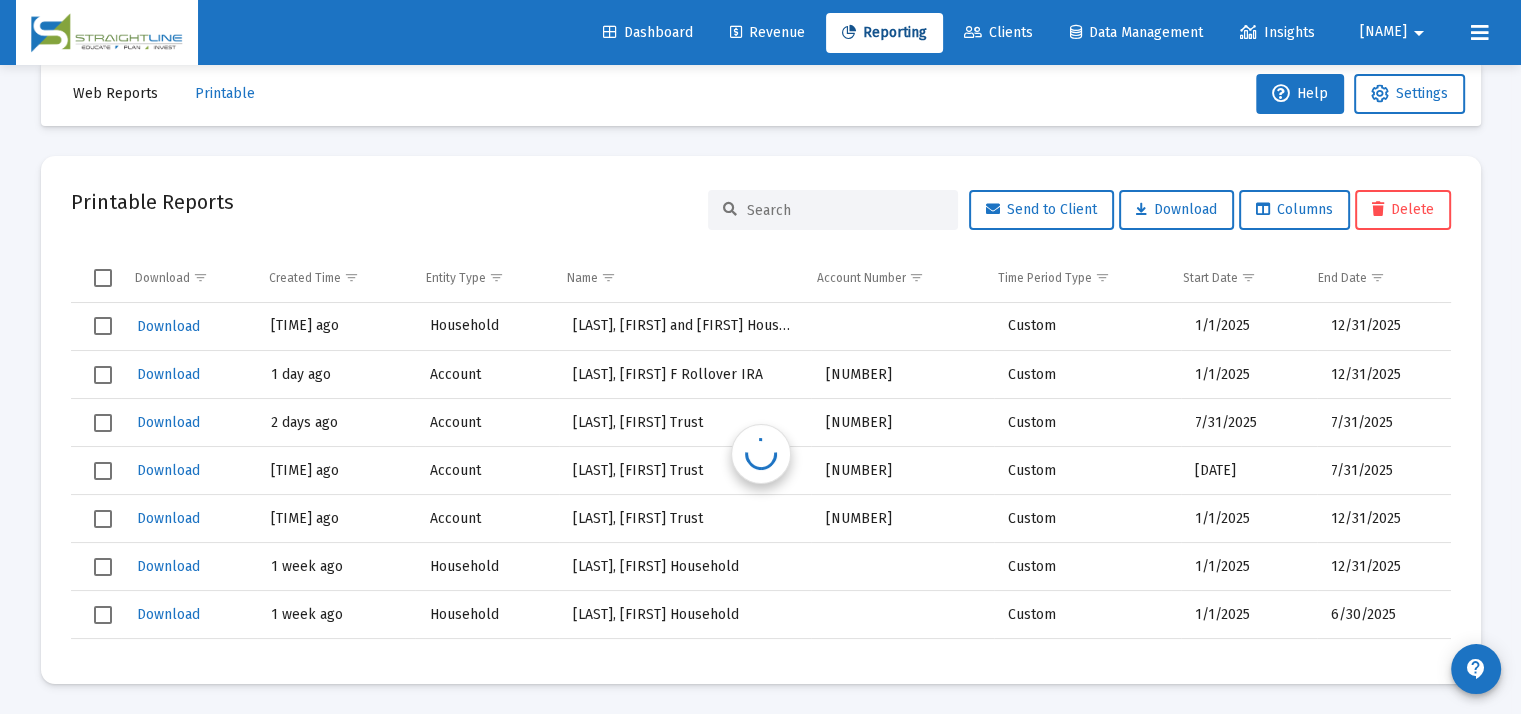 scroll, scrollTop: 33, scrollLeft: 0, axis: vertical 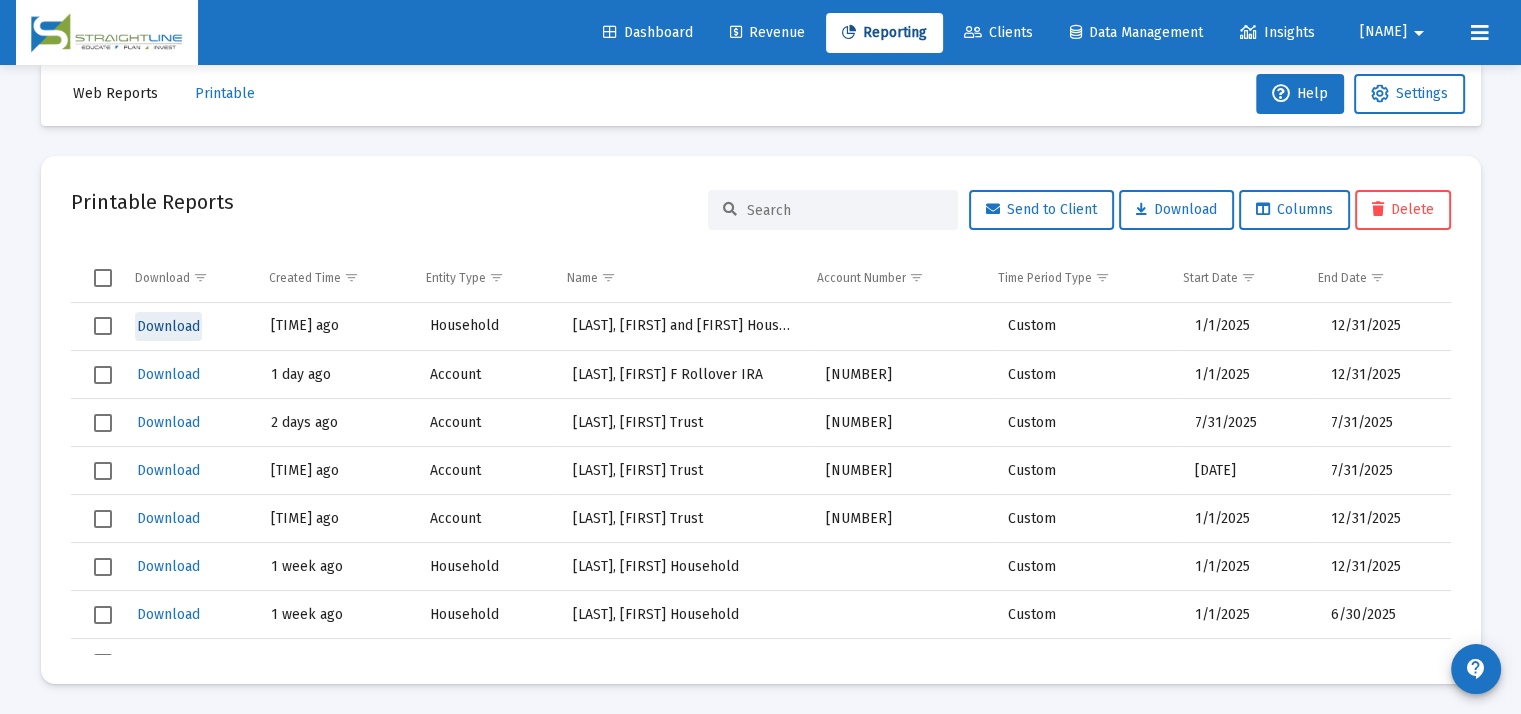 click on "Download" 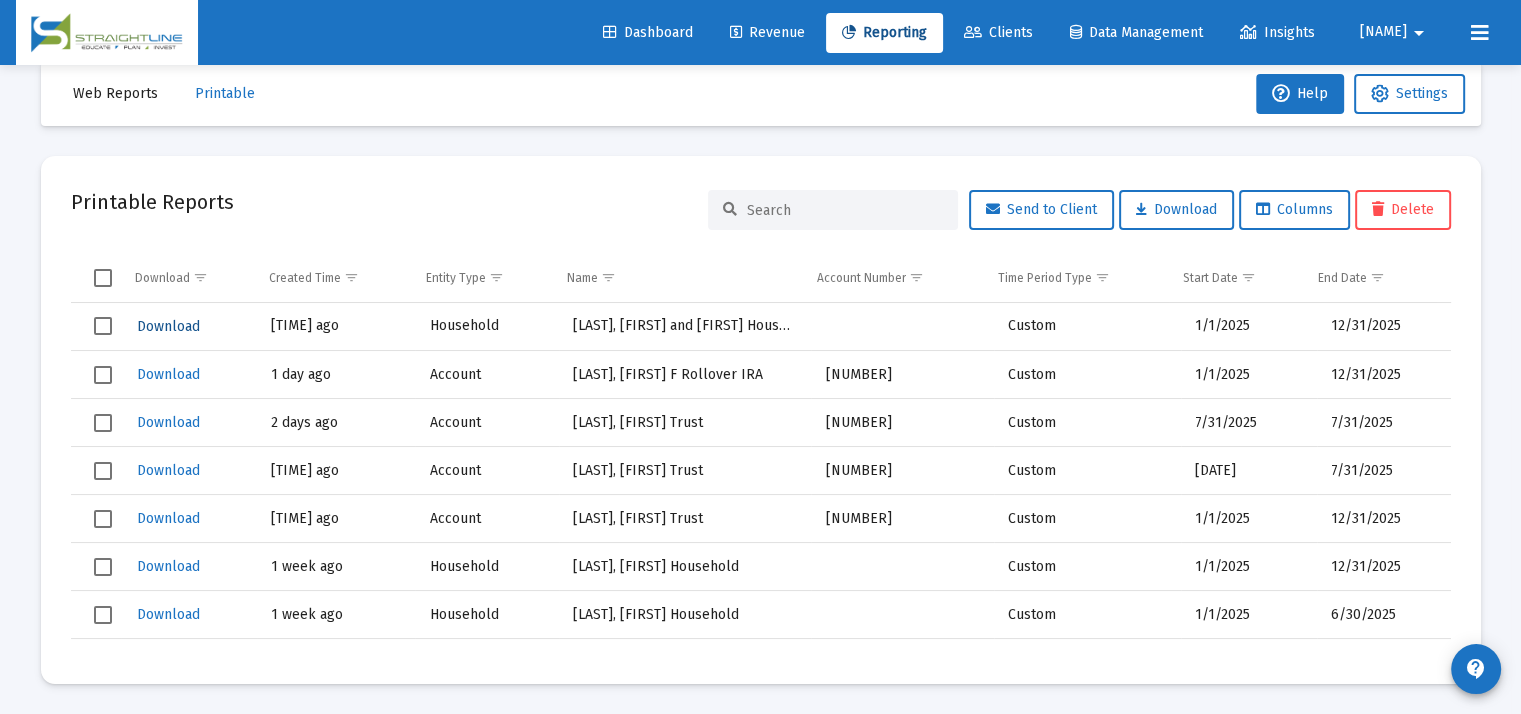 click on "Download" 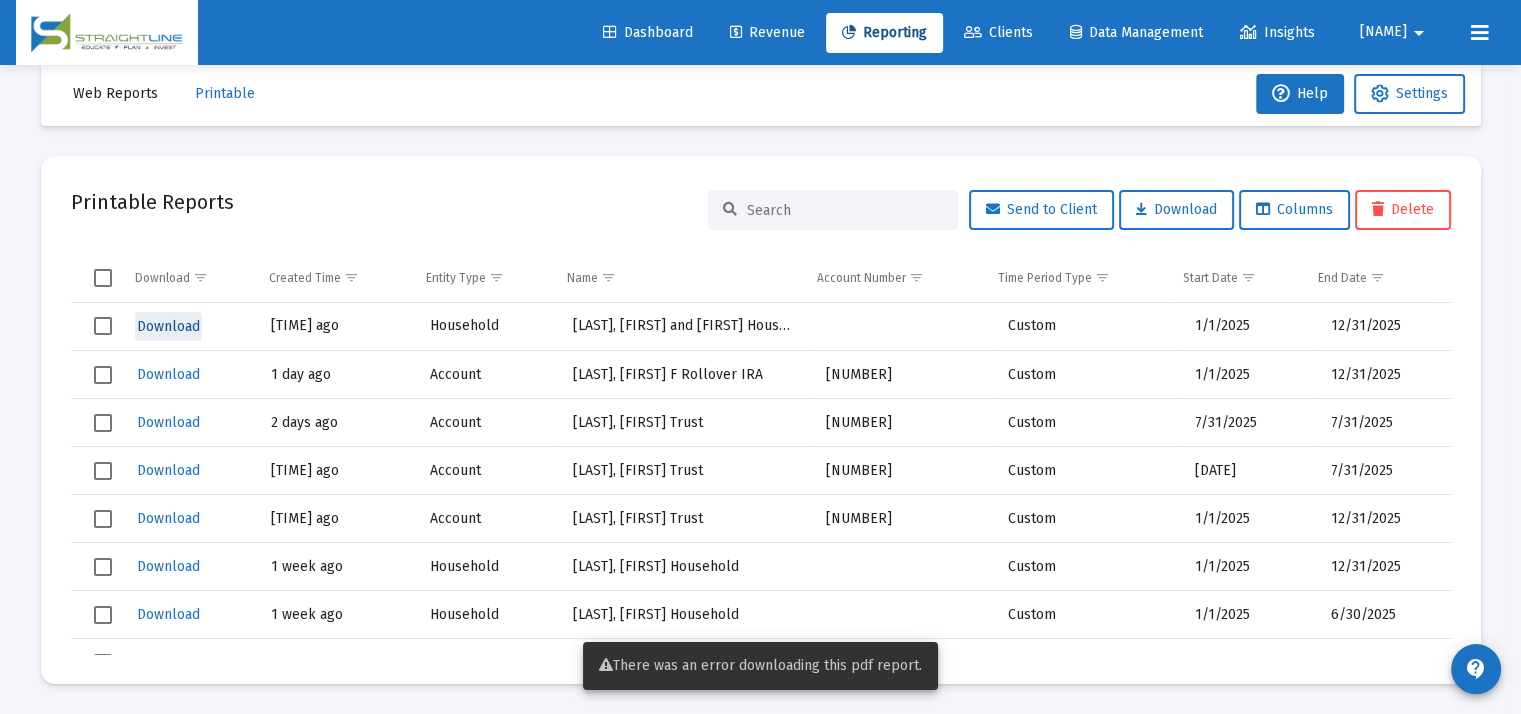 click on "Download" 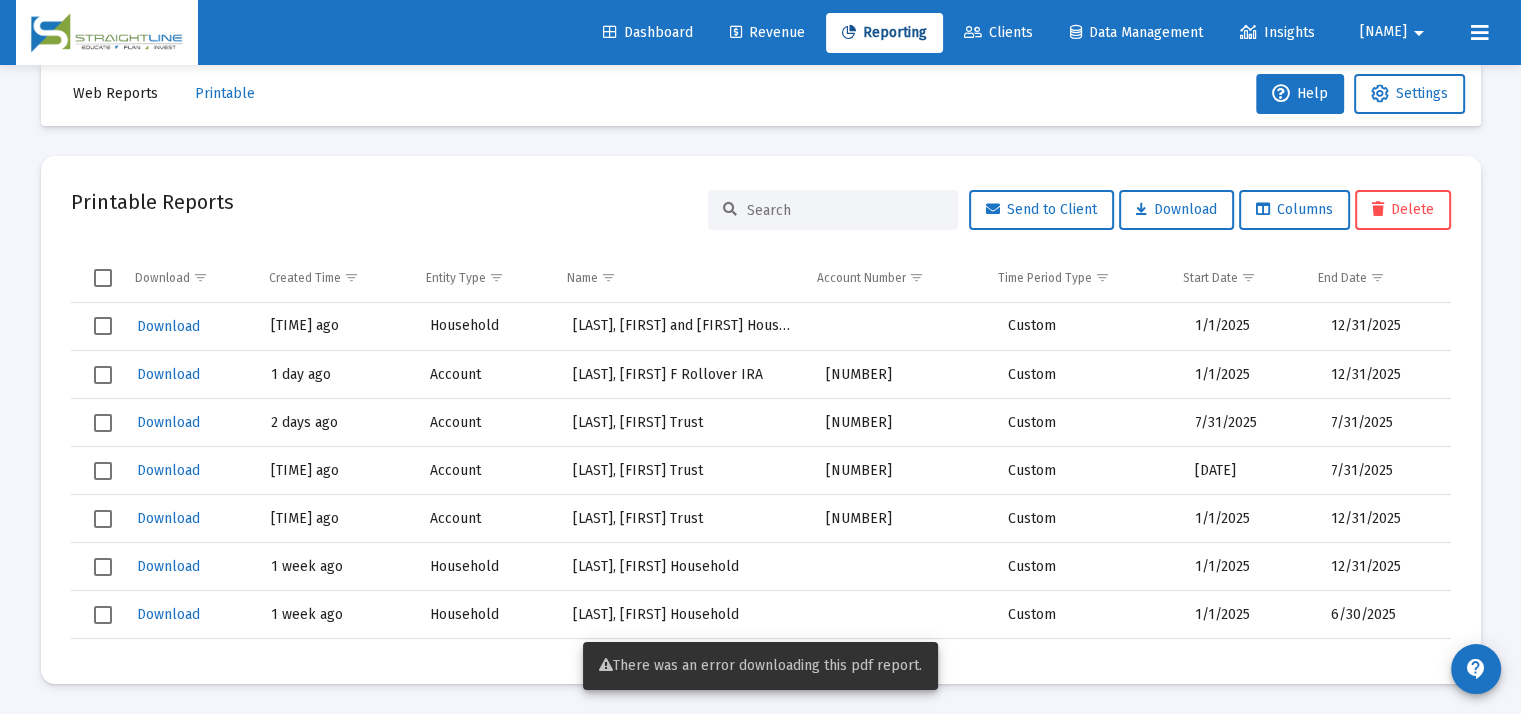 click on "Web Reports" 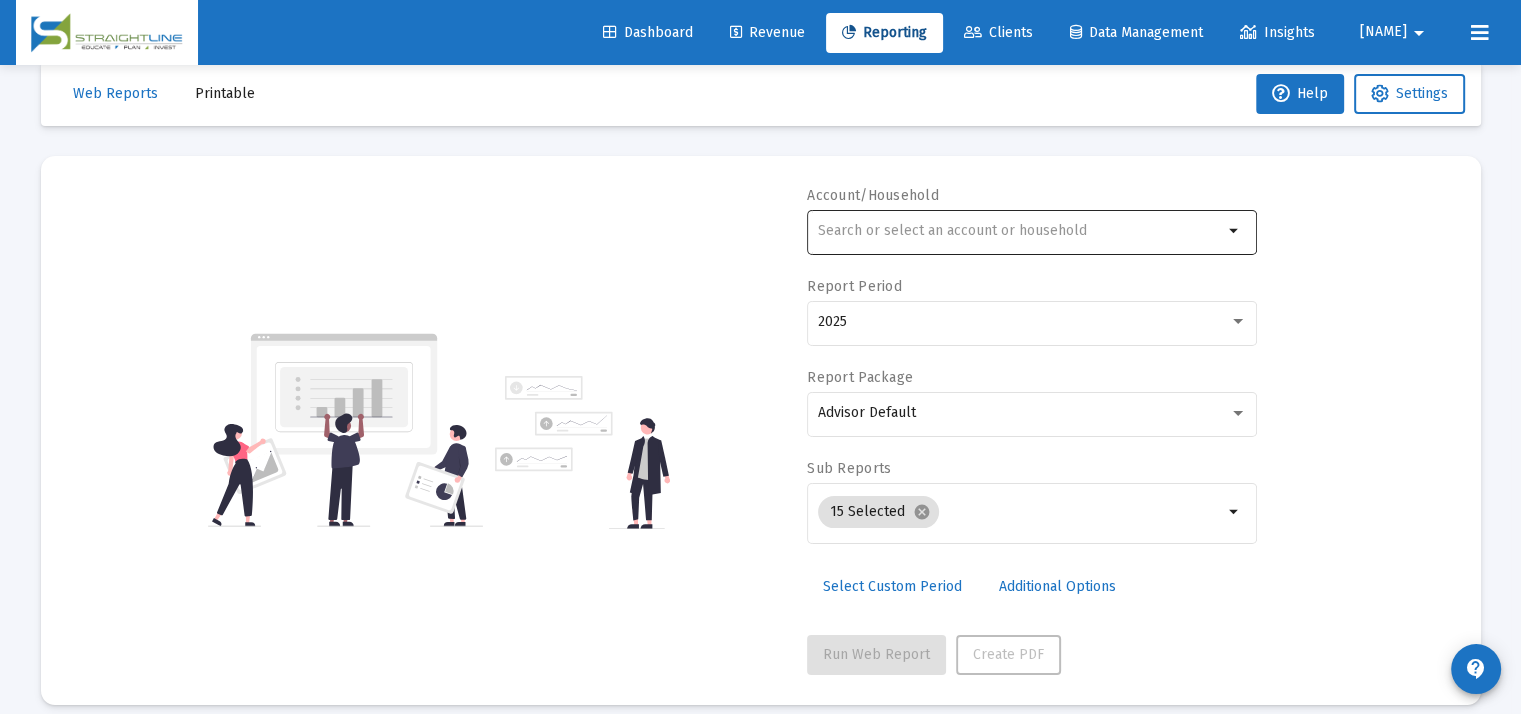 click 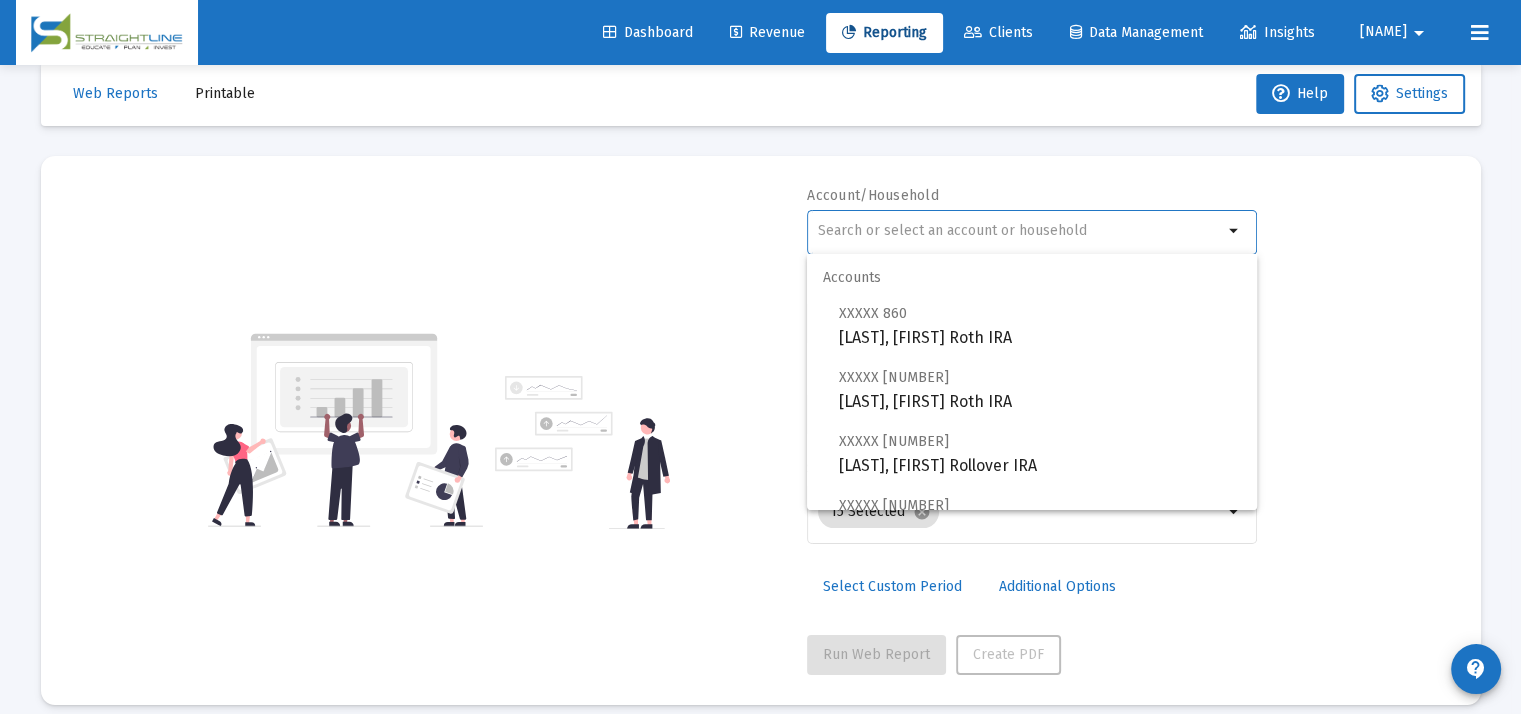 type on "e" 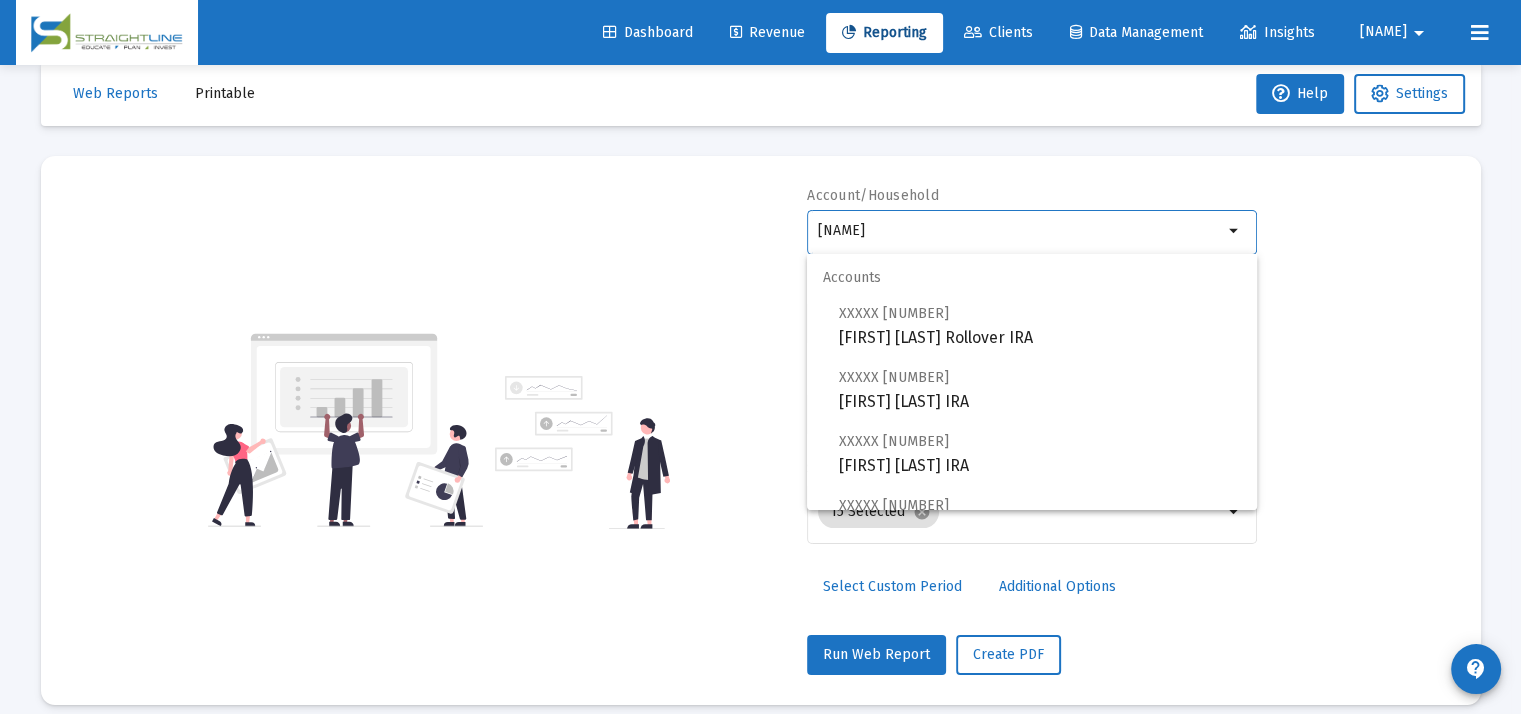 scroll, scrollTop: 96, scrollLeft: 0, axis: vertical 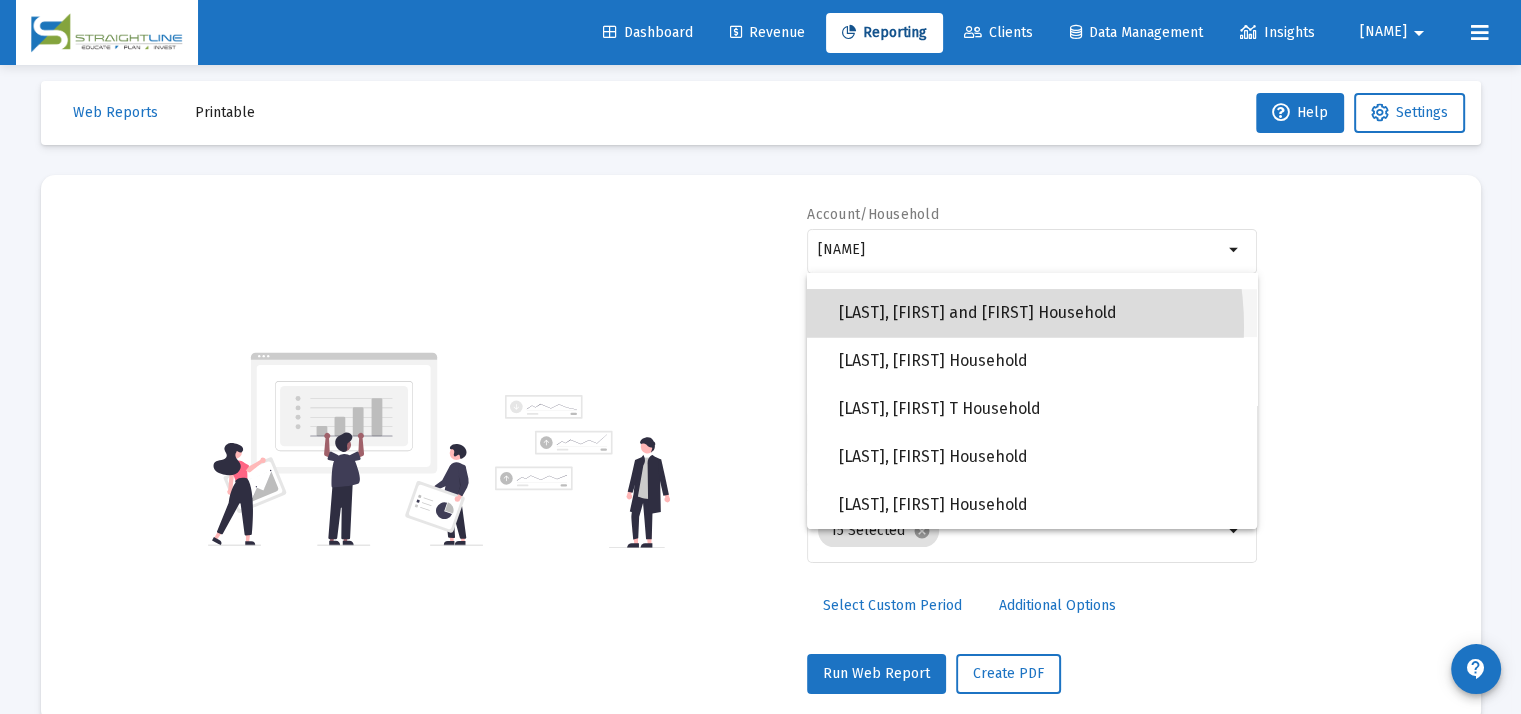 click on "[LAST], [FIRST] and [FIRST] Household" at bounding box center (1040, 313) 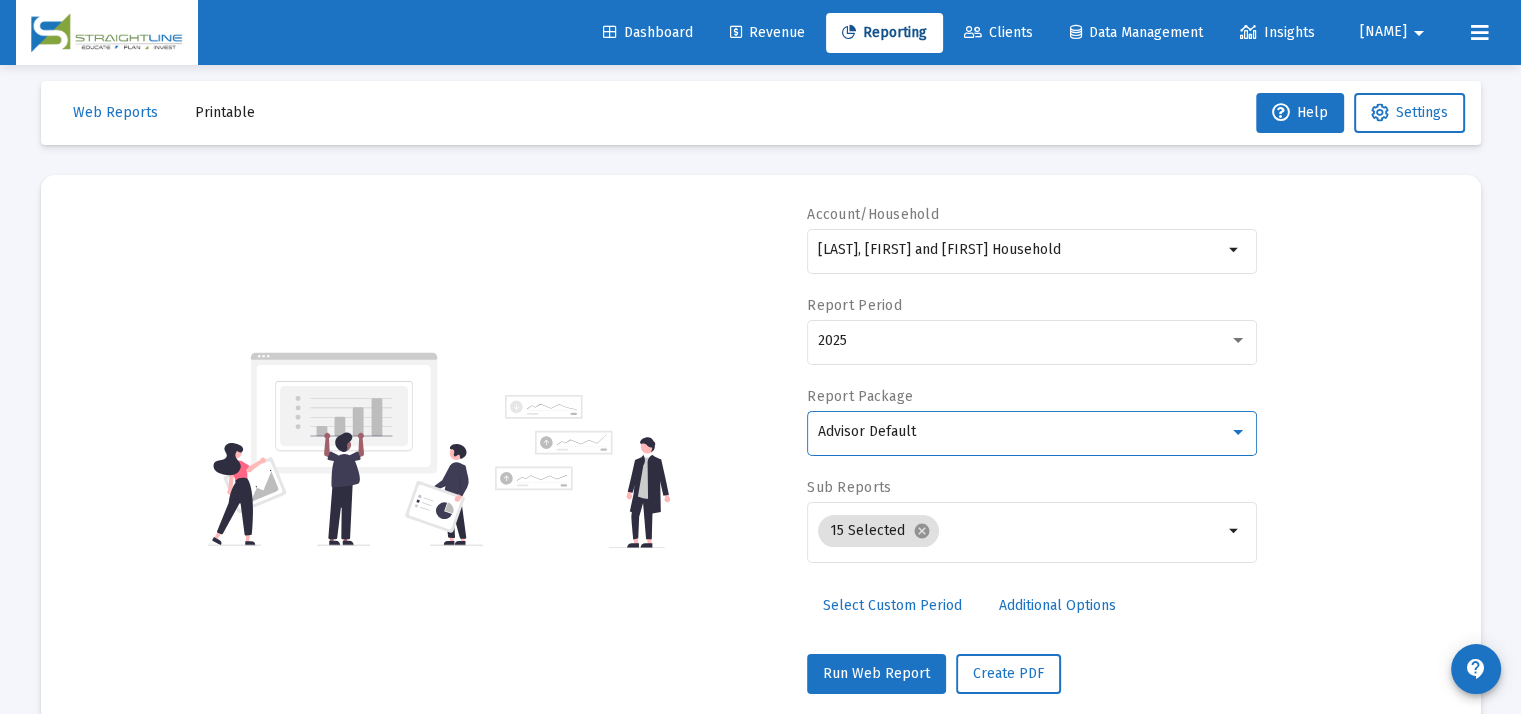 click on "Advisor Default" at bounding box center [1023, 432] 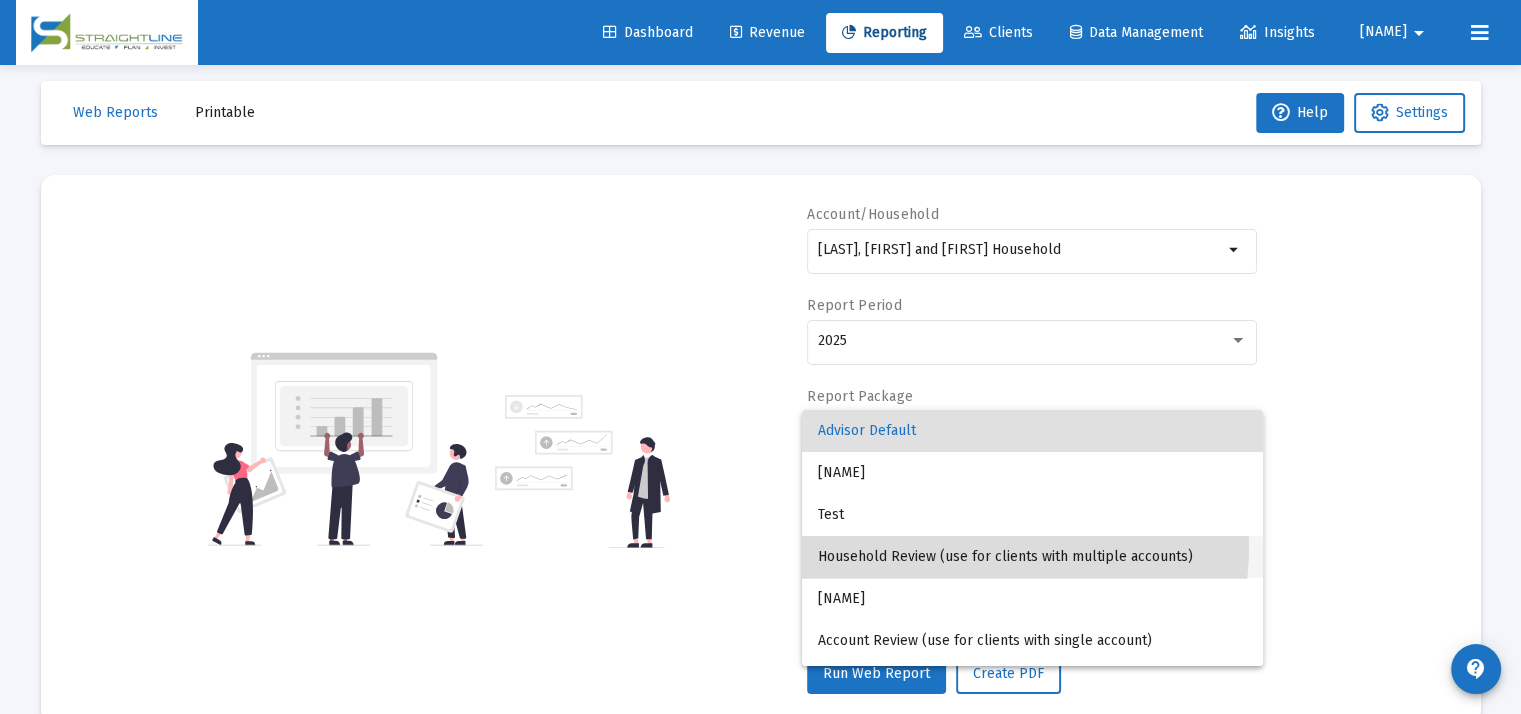 click on "Household Review (use for clients with multiple accounts)" at bounding box center (1032, 557) 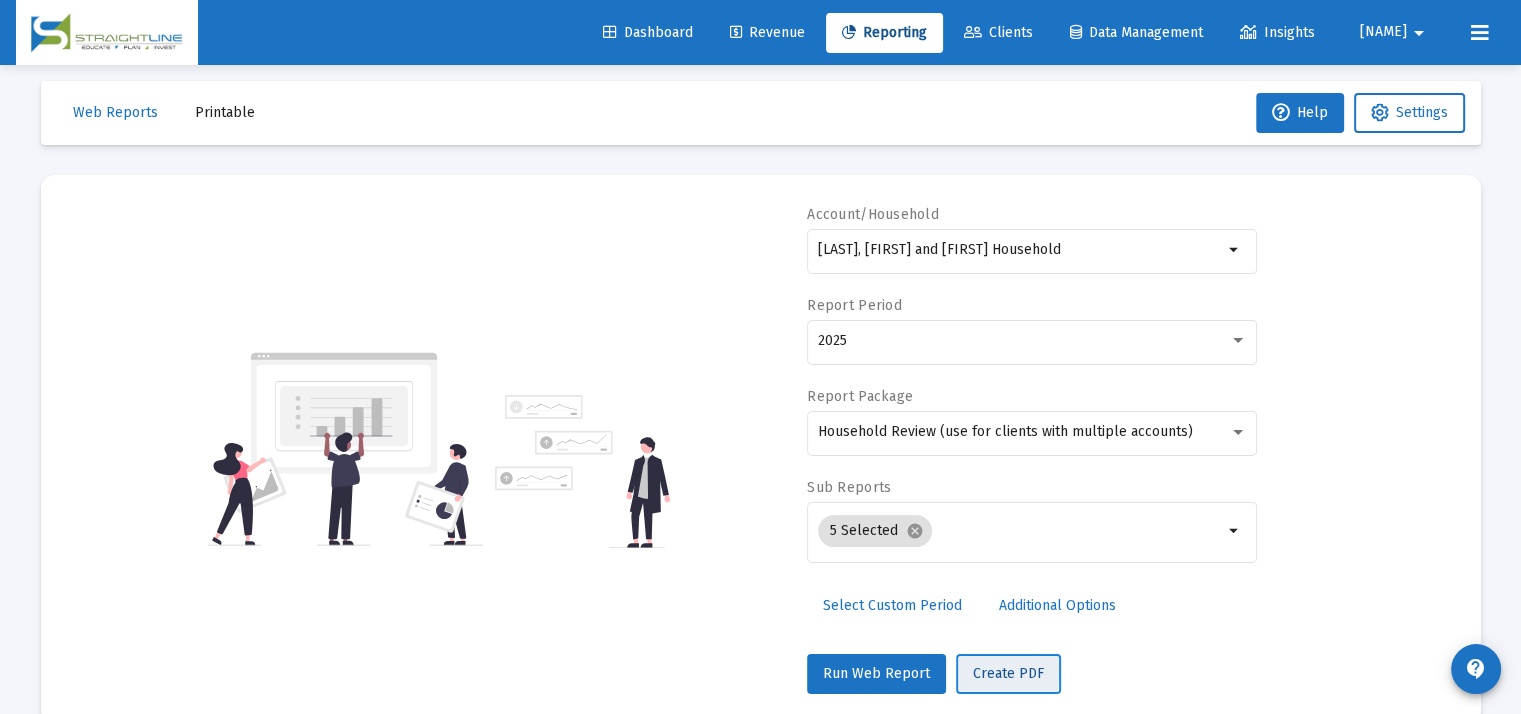 click on "Create PDF" 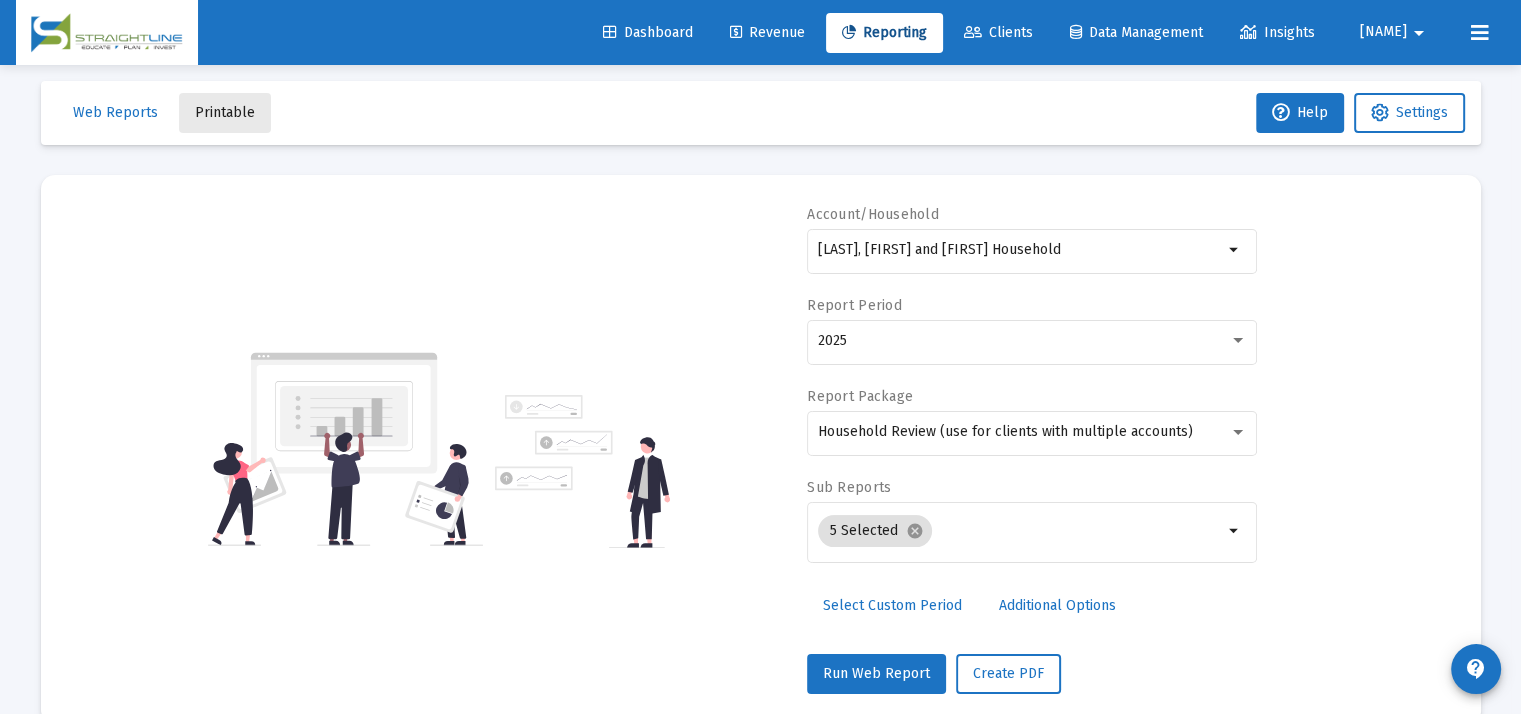 click on "Printable" 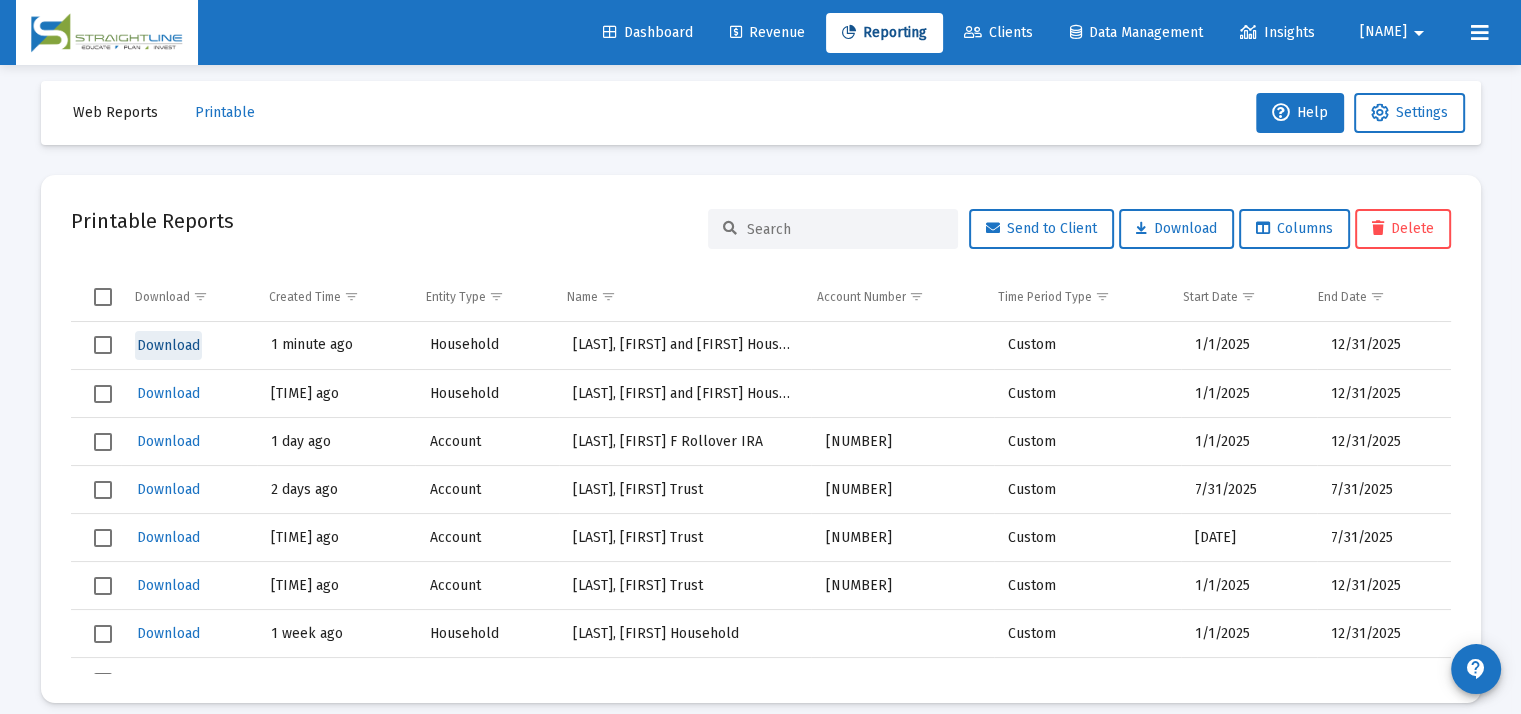 click on "Download" 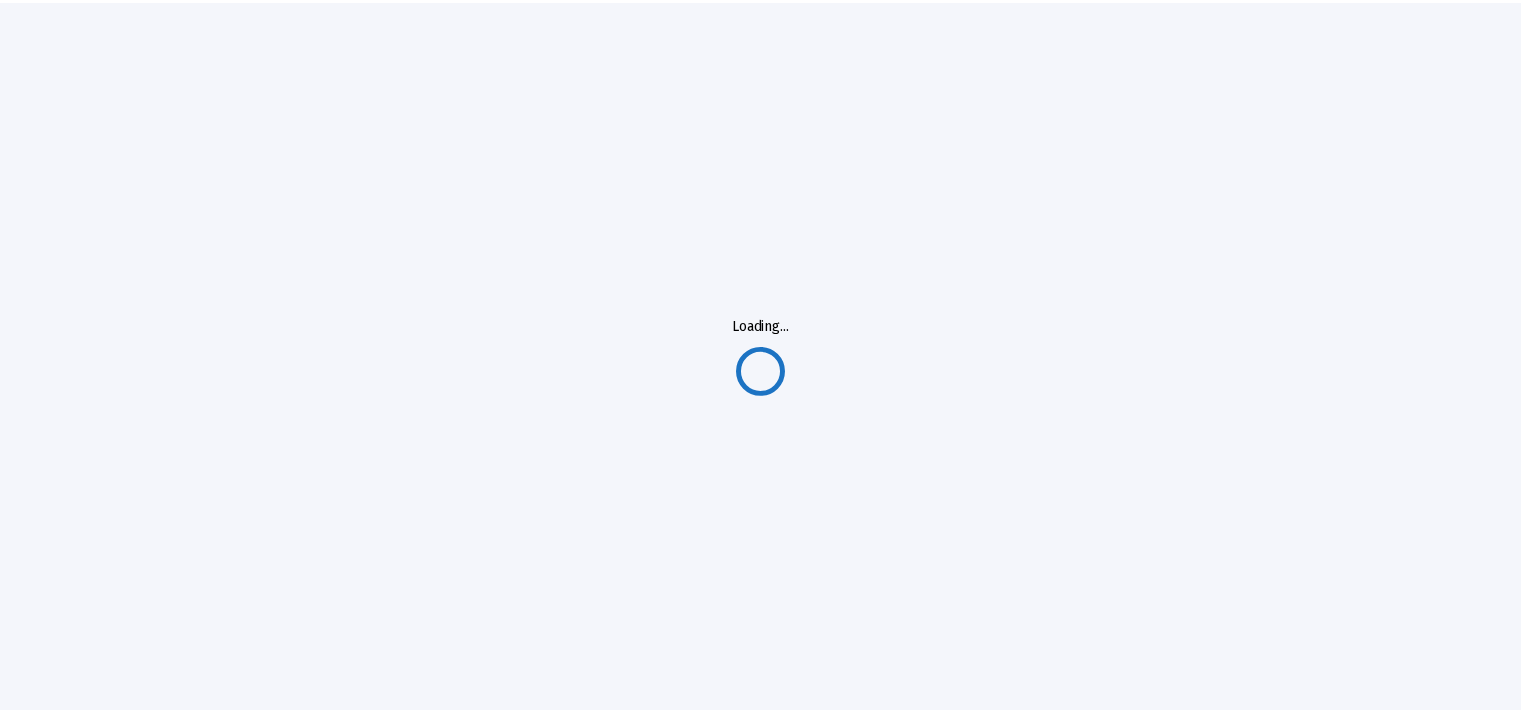 scroll, scrollTop: 0, scrollLeft: 0, axis: both 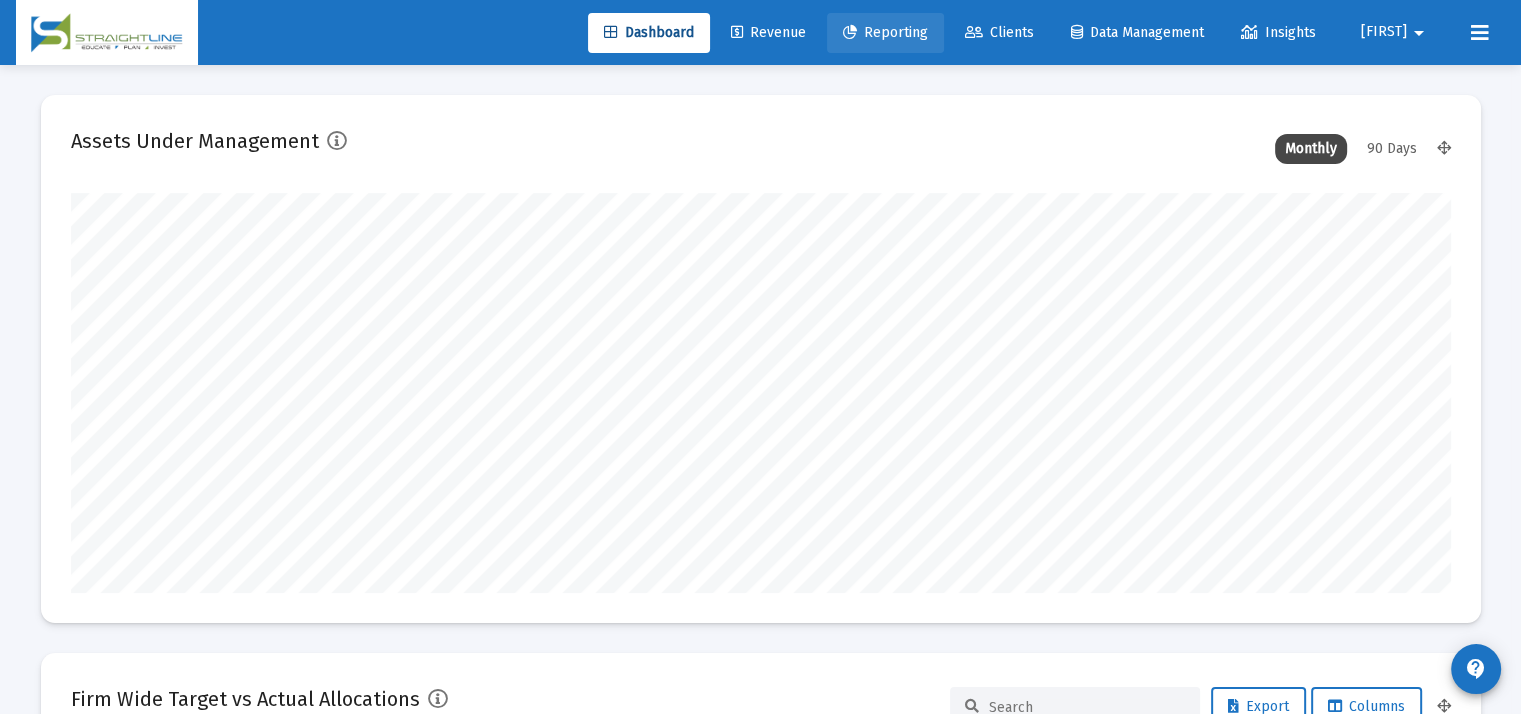 click on "Reporting" 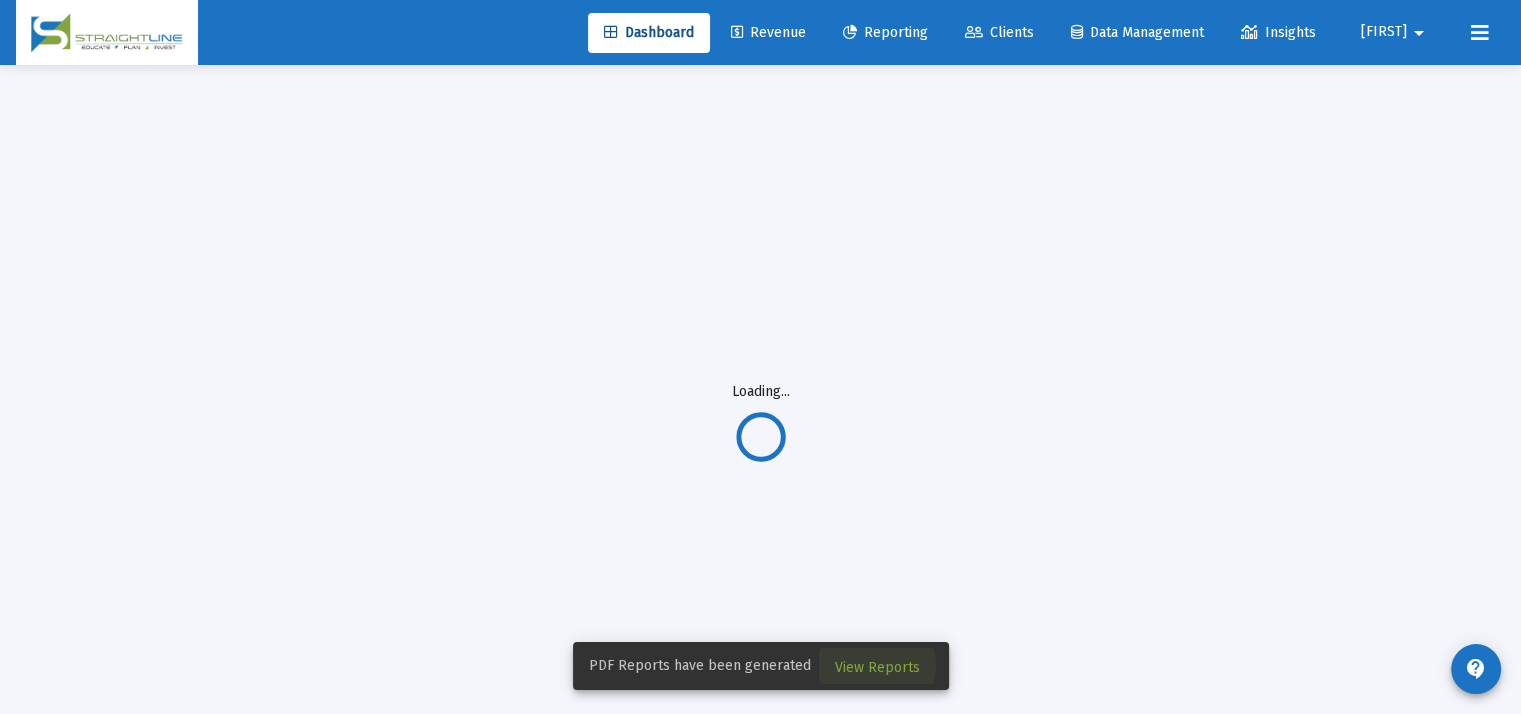 click on "View Reports" at bounding box center (877, 667) 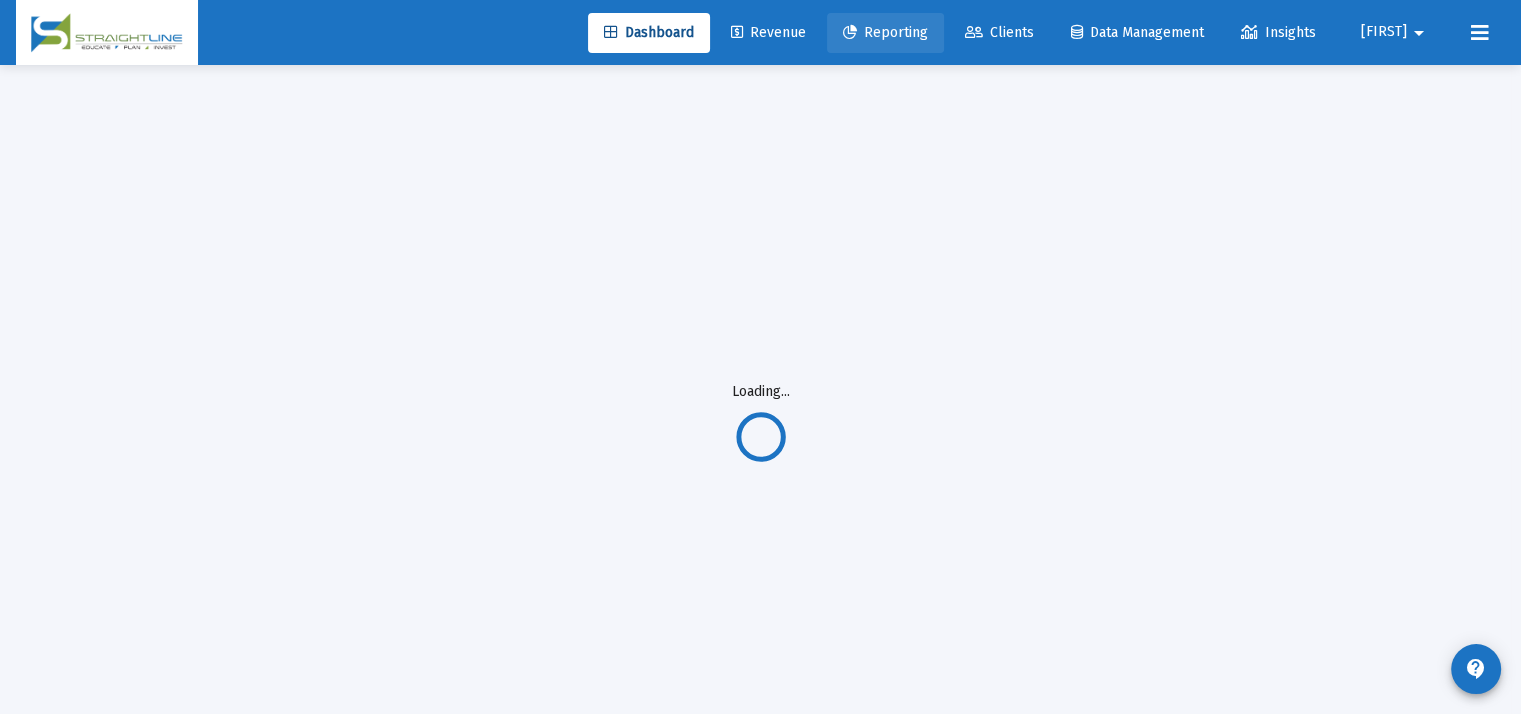 click on "Reporting" 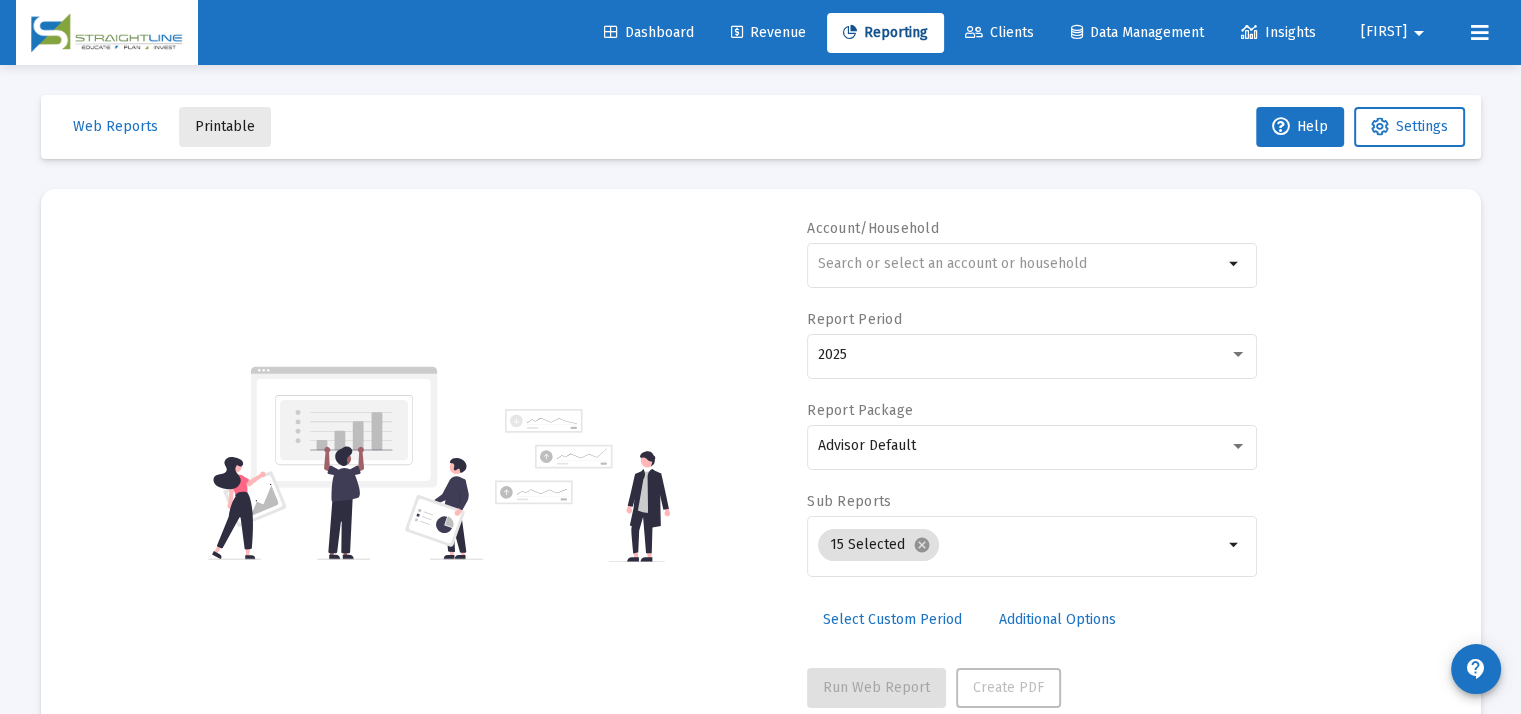 click on "Printable" 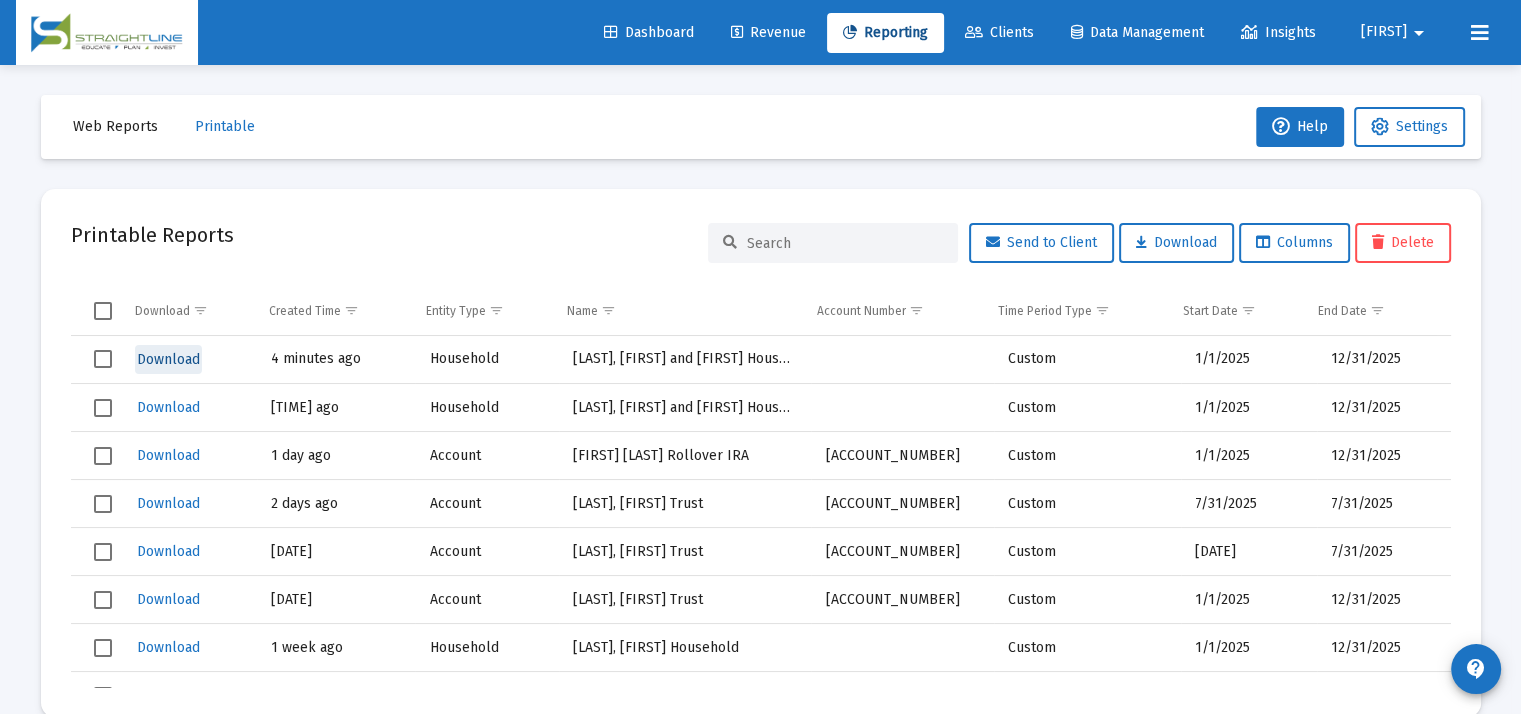 click on "Download" 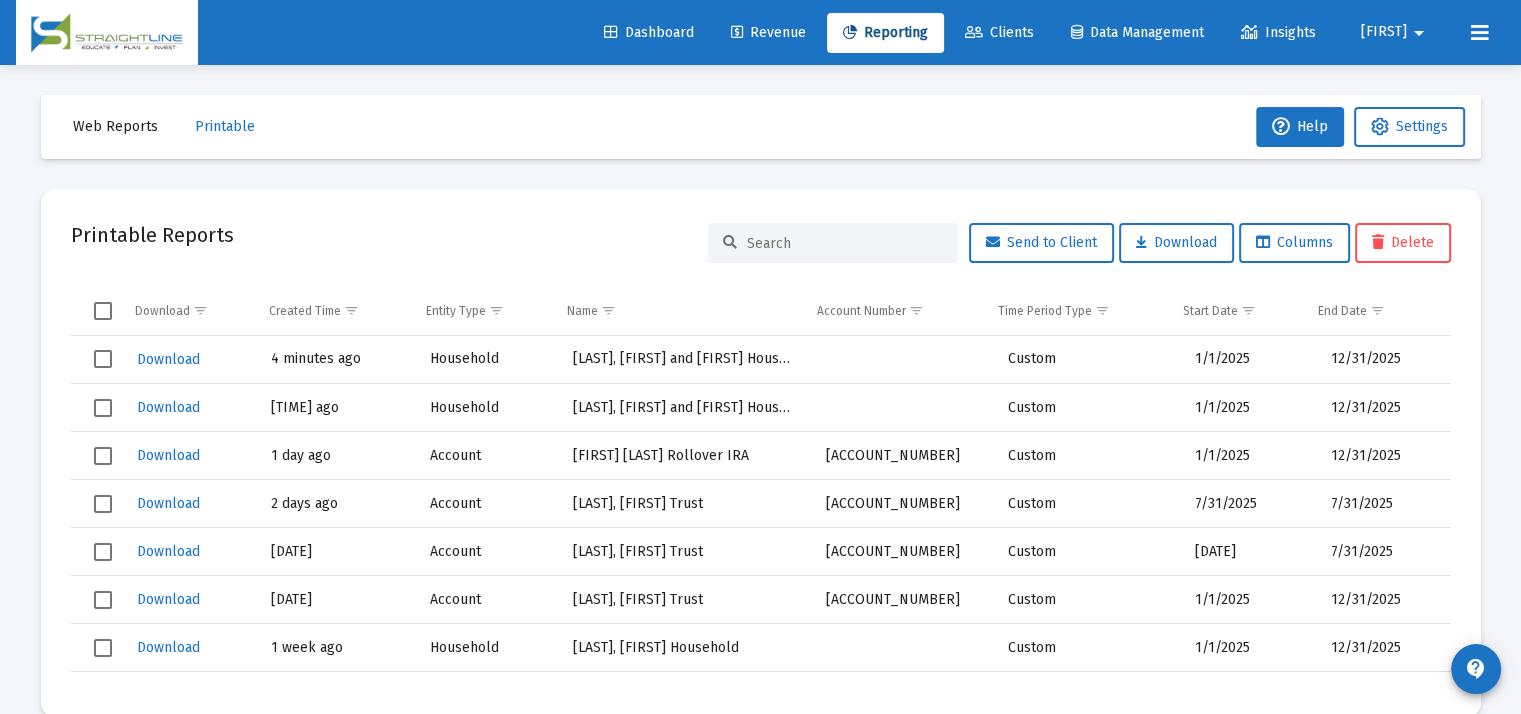 click on "[NAME]" 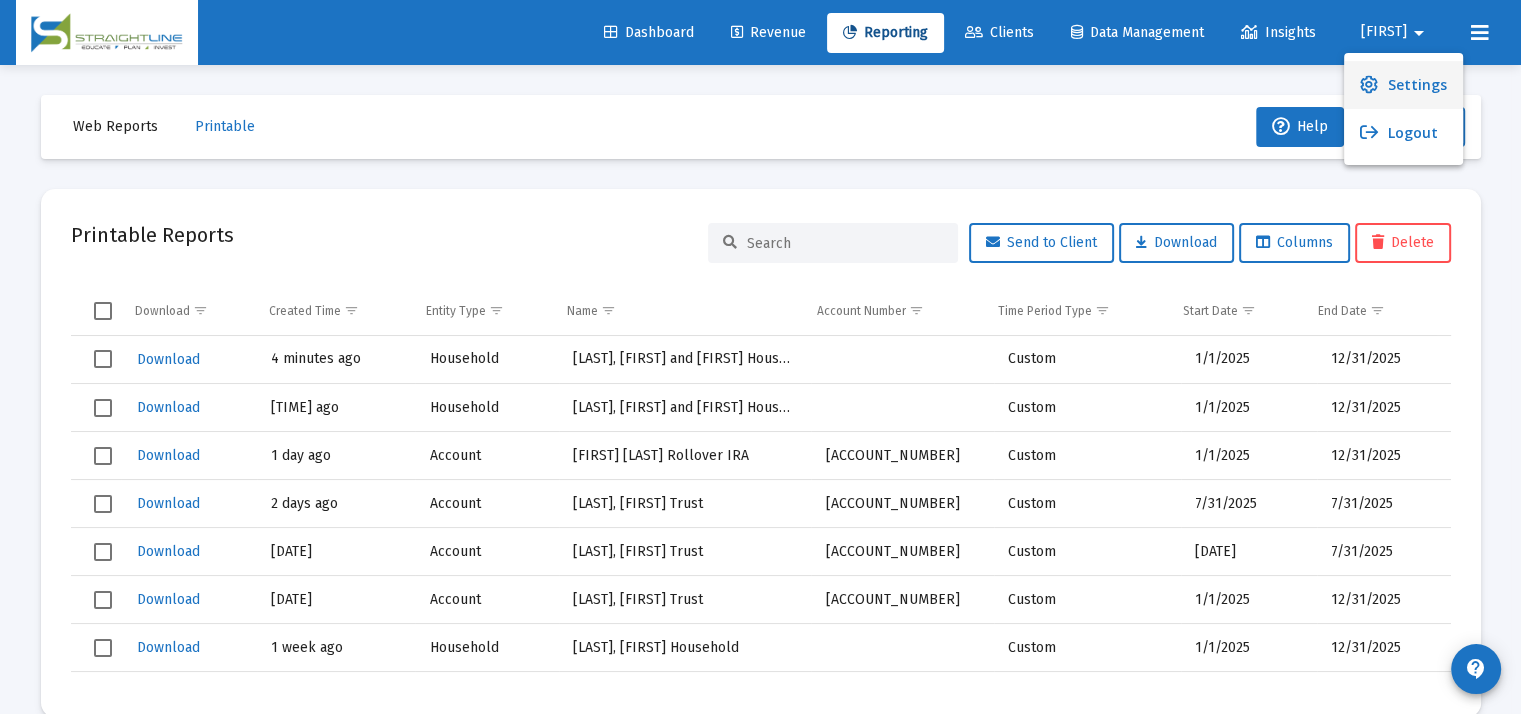 click on "Settings" at bounding box center (1417, 85) 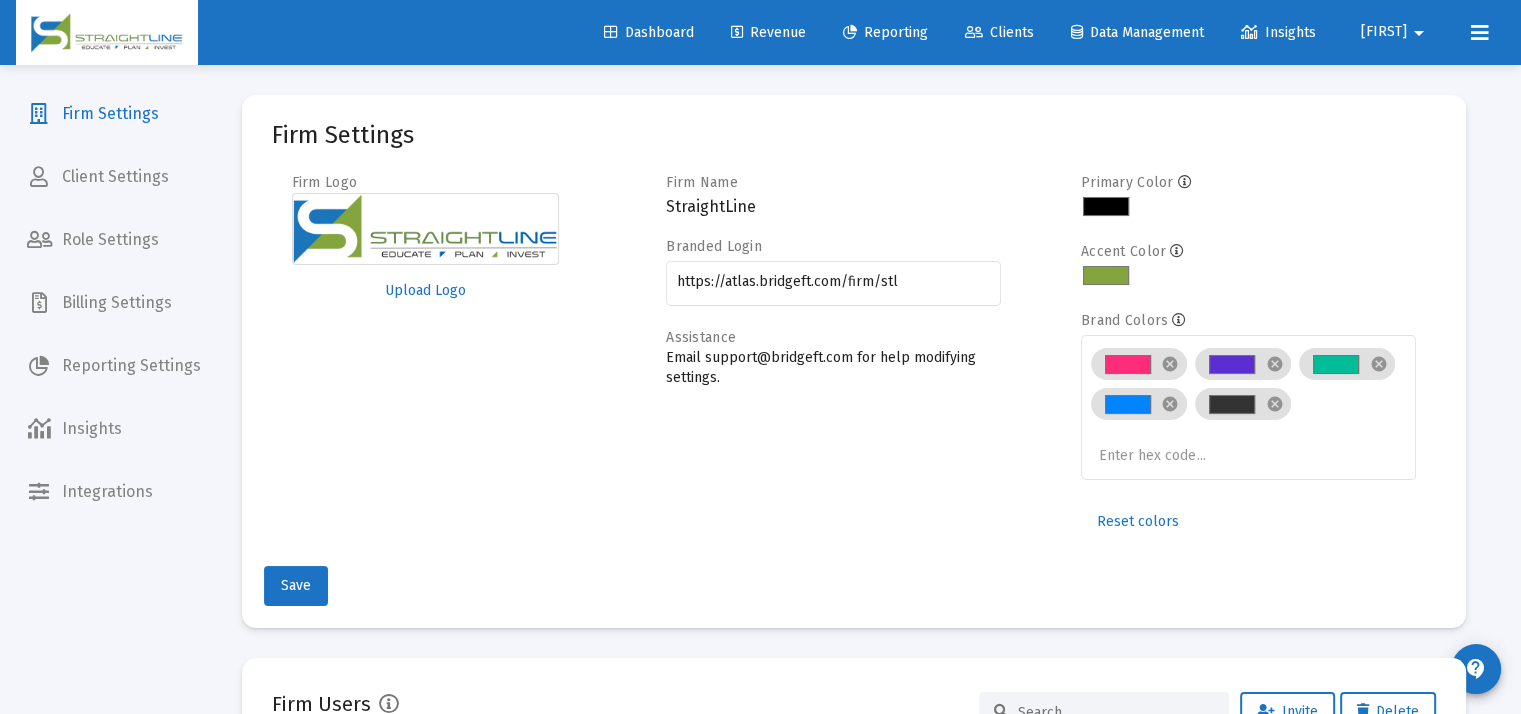 scroll, scrollTop: 0, scrollLeft: 0, axis: both 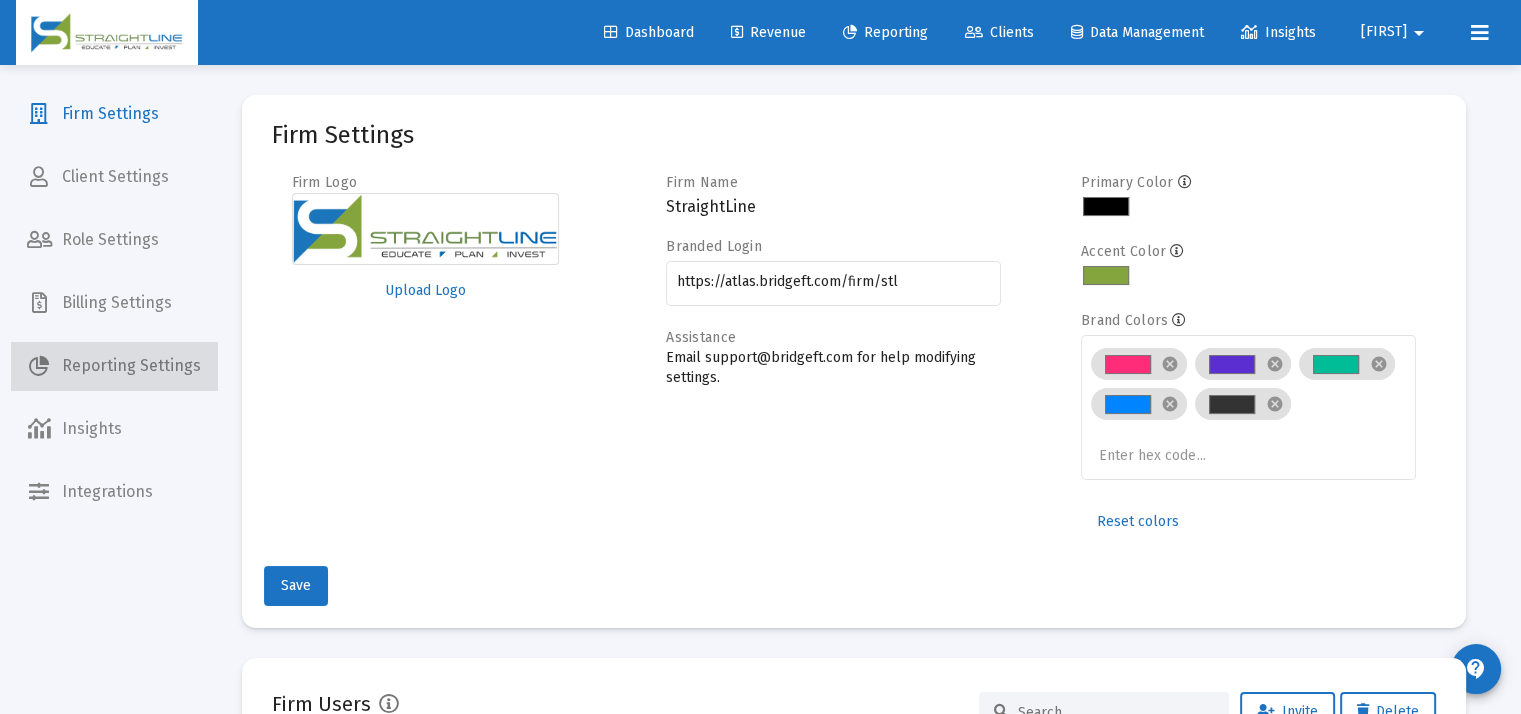 click on "Reporting Settings" 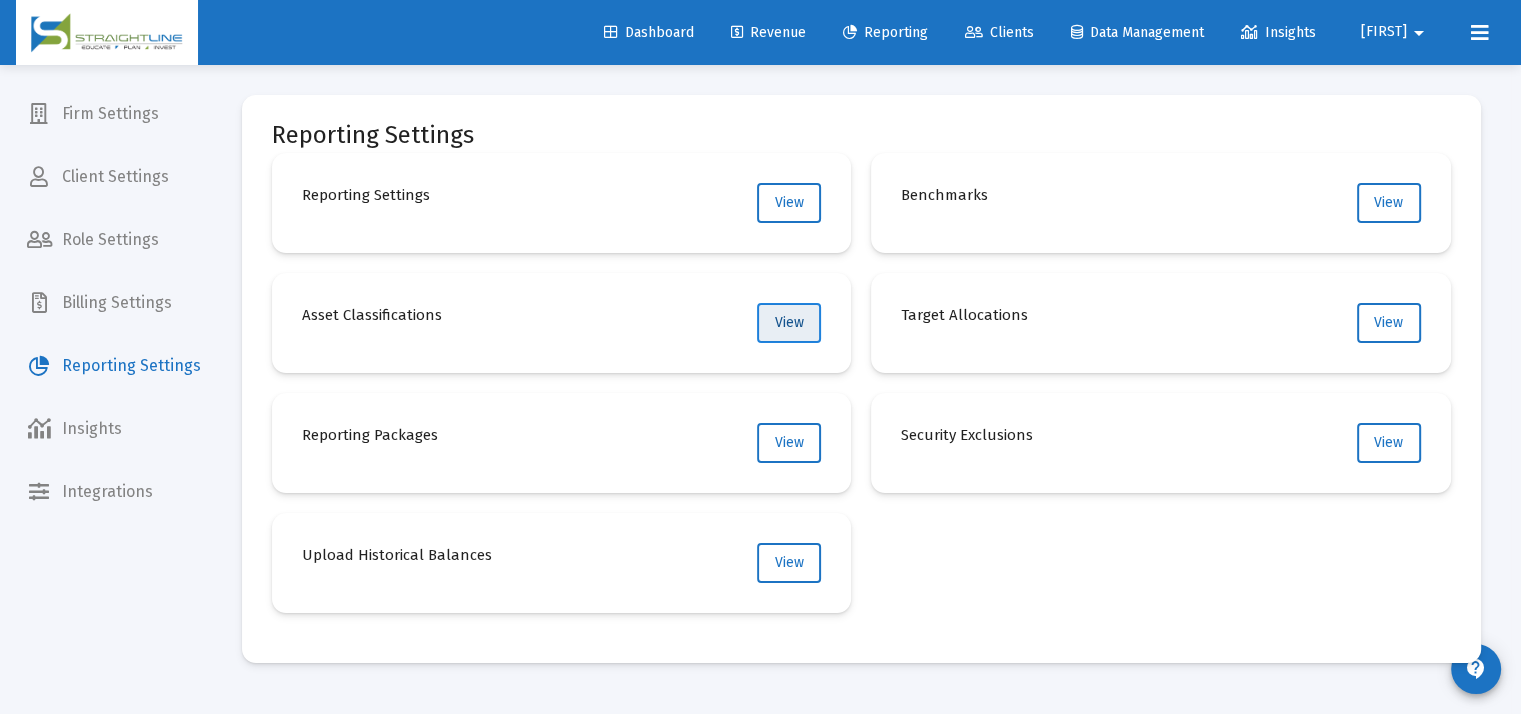 click on "View" 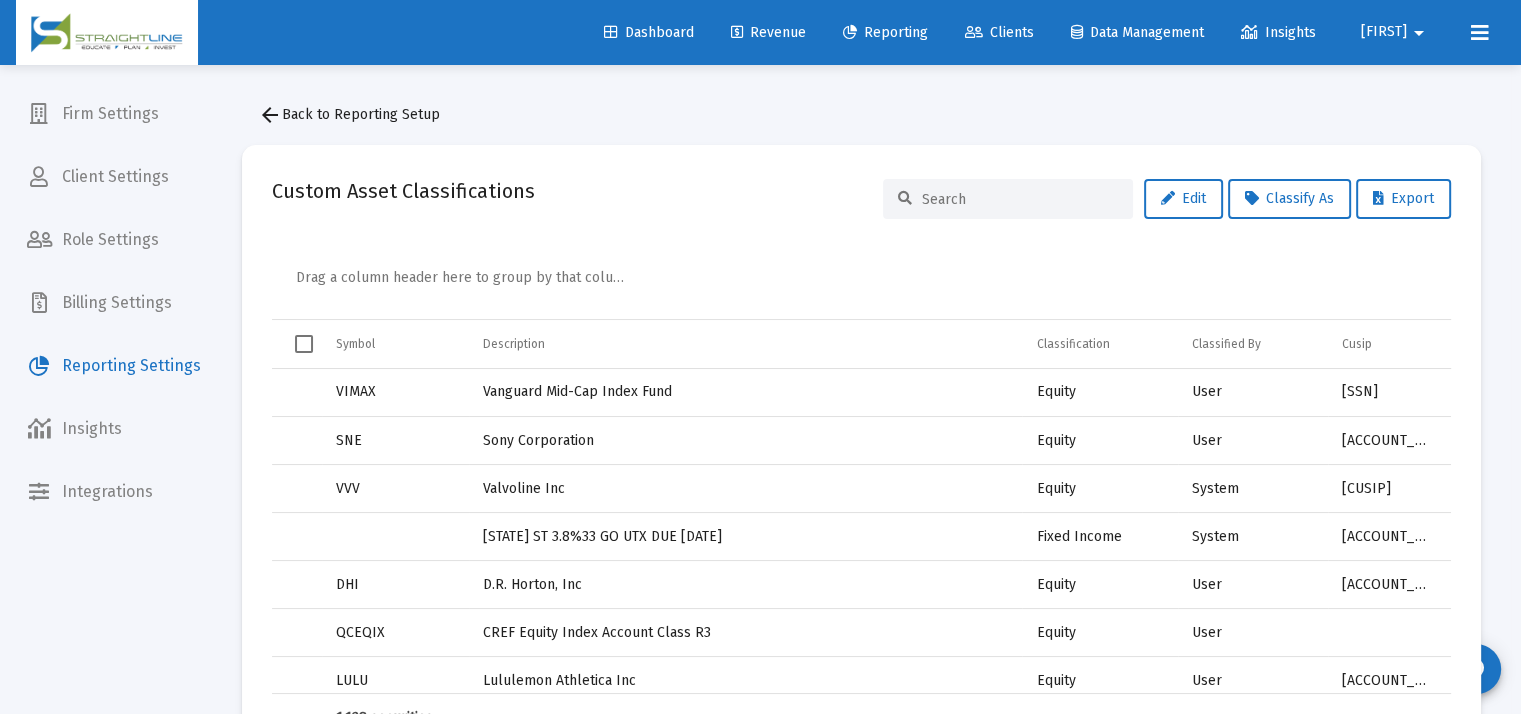 click 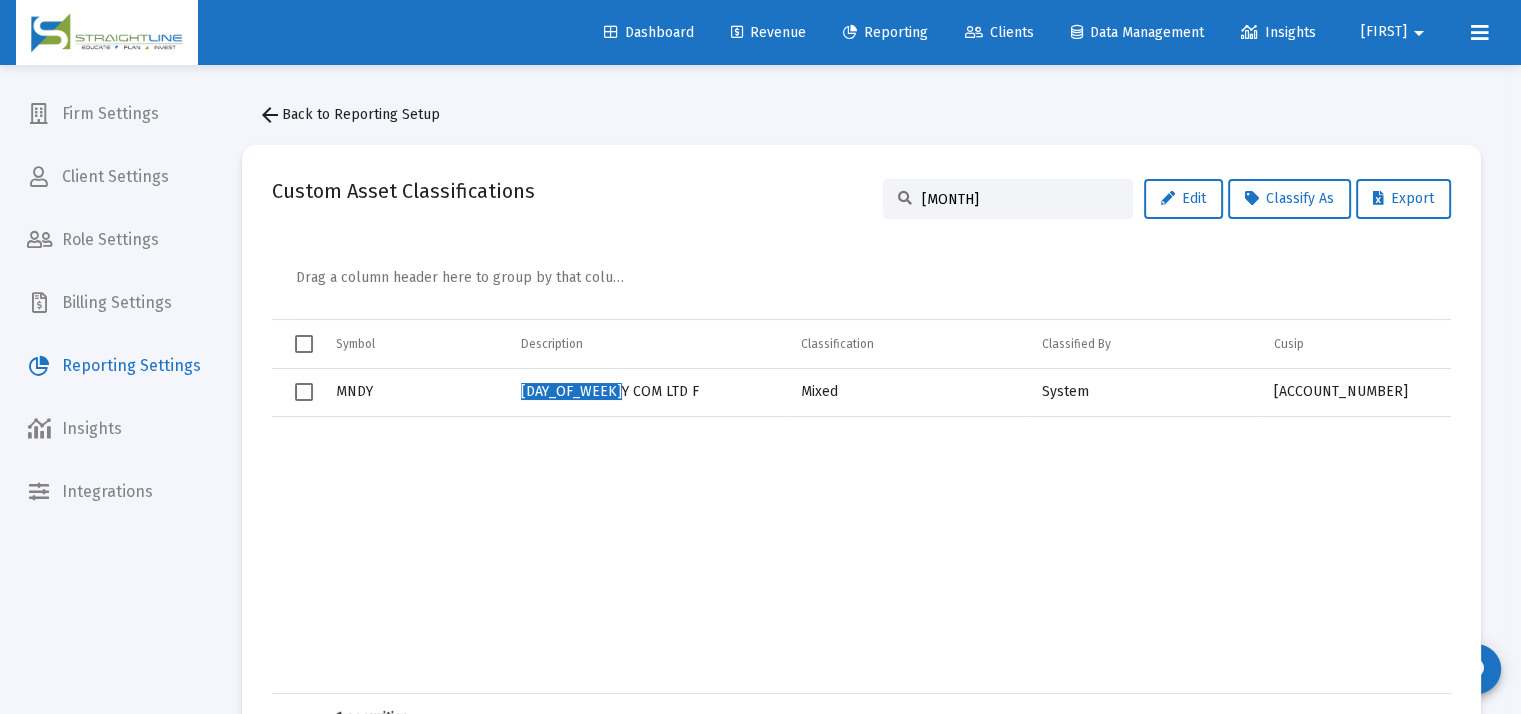 type on "monda" 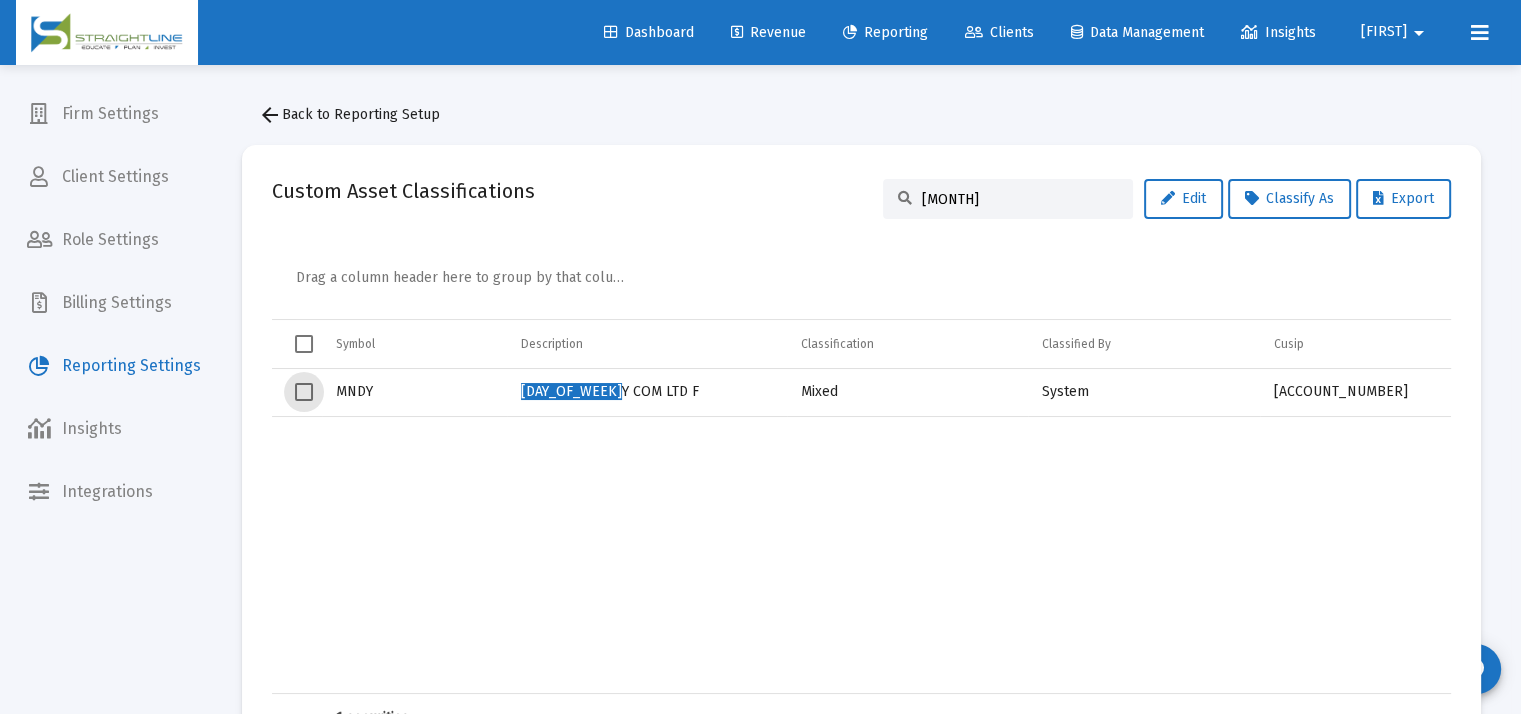 click at bounding box center [304, 392] 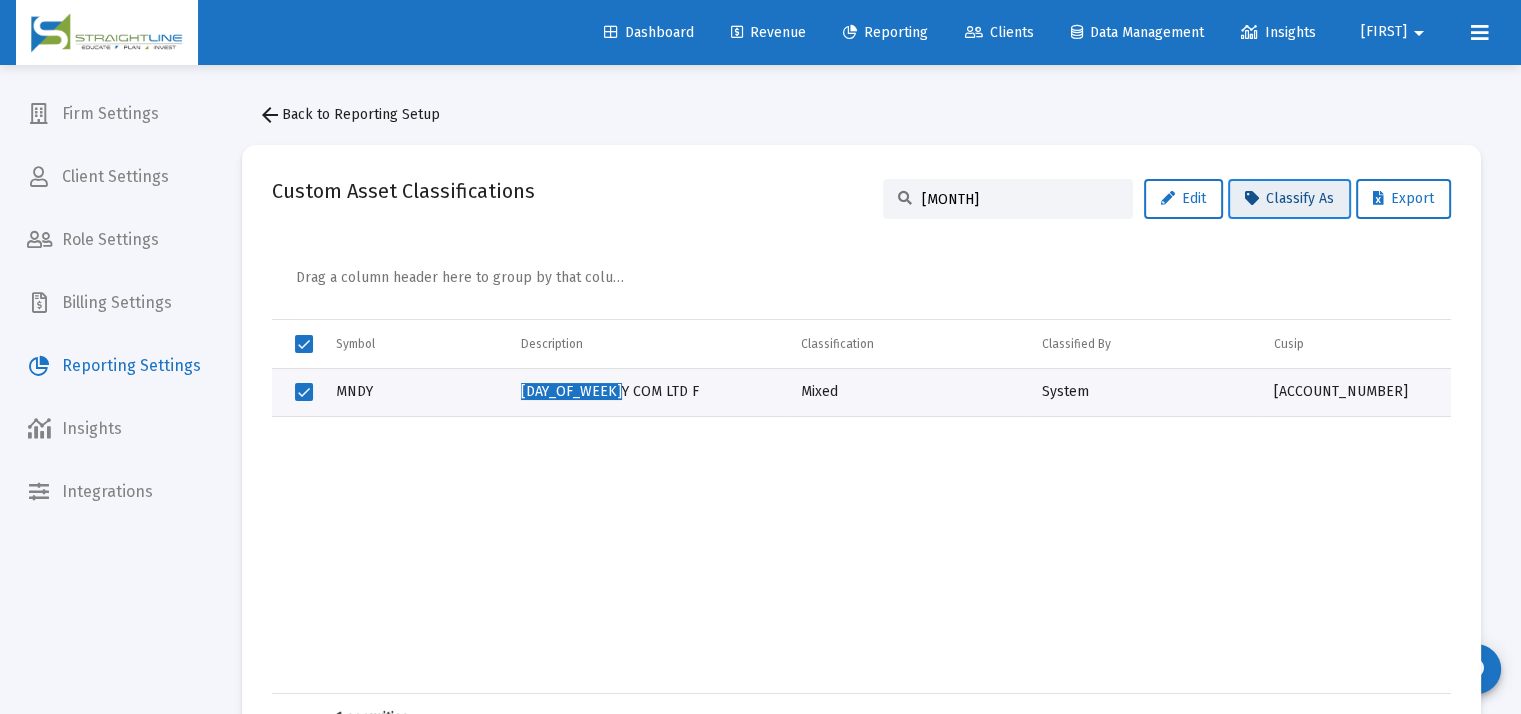 click on "Classify As" 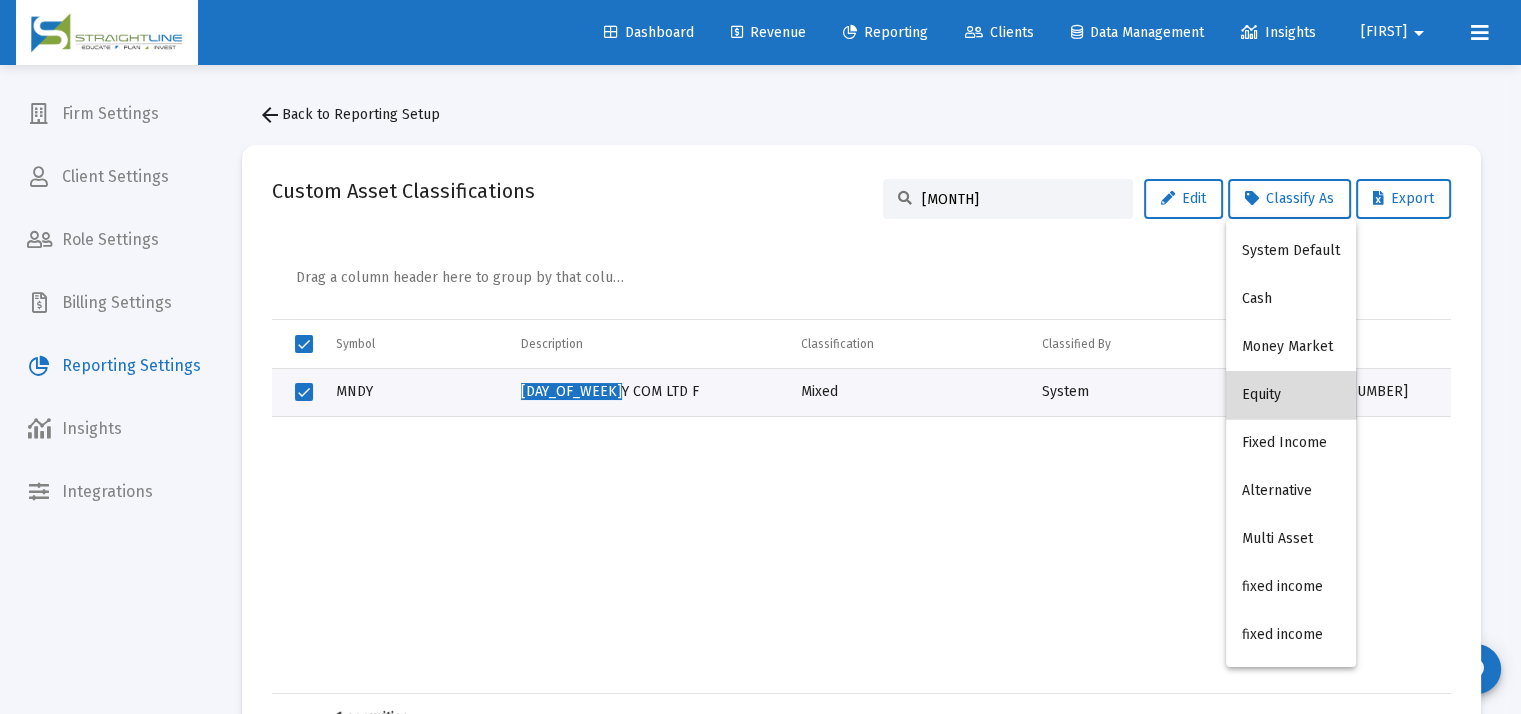 click on "Equity" at bounding box center [1291, 395] 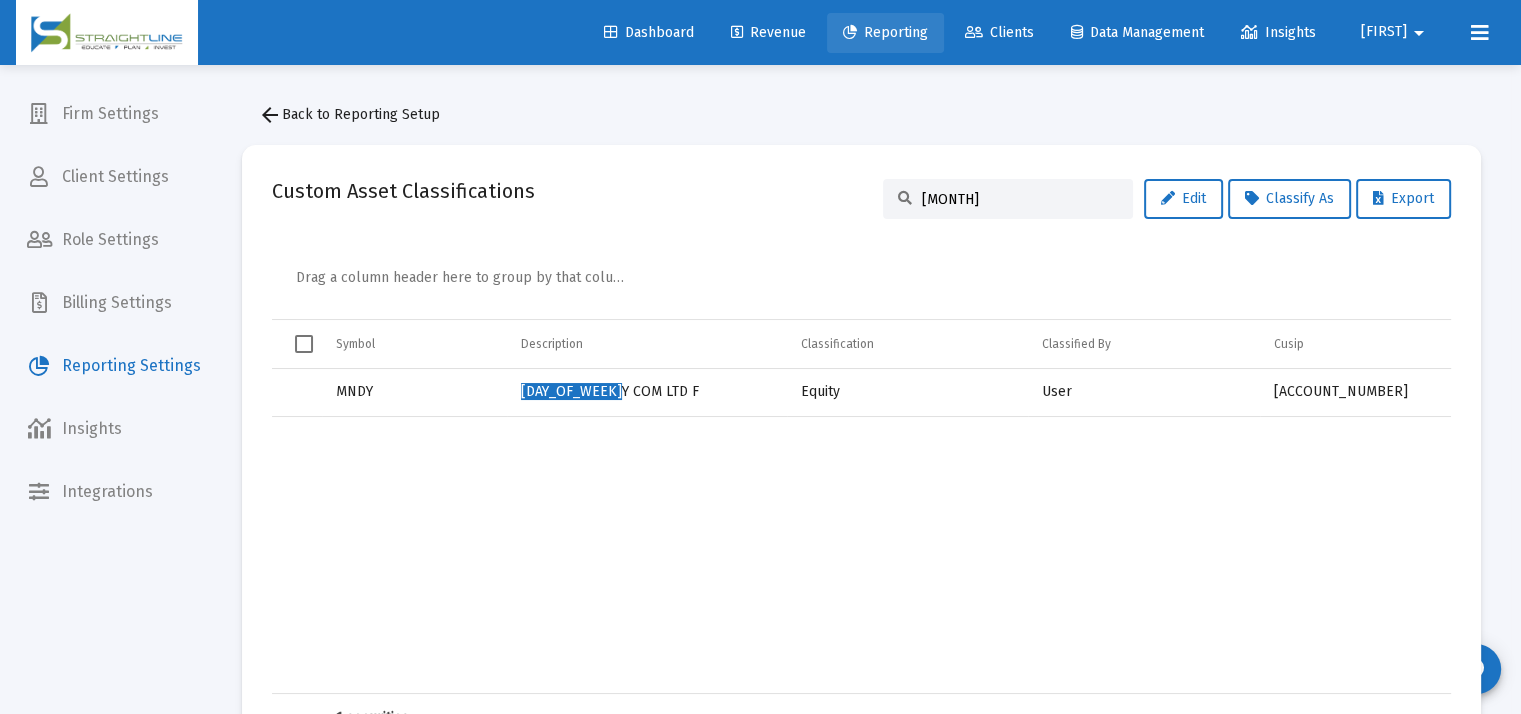 click on "Reporting" 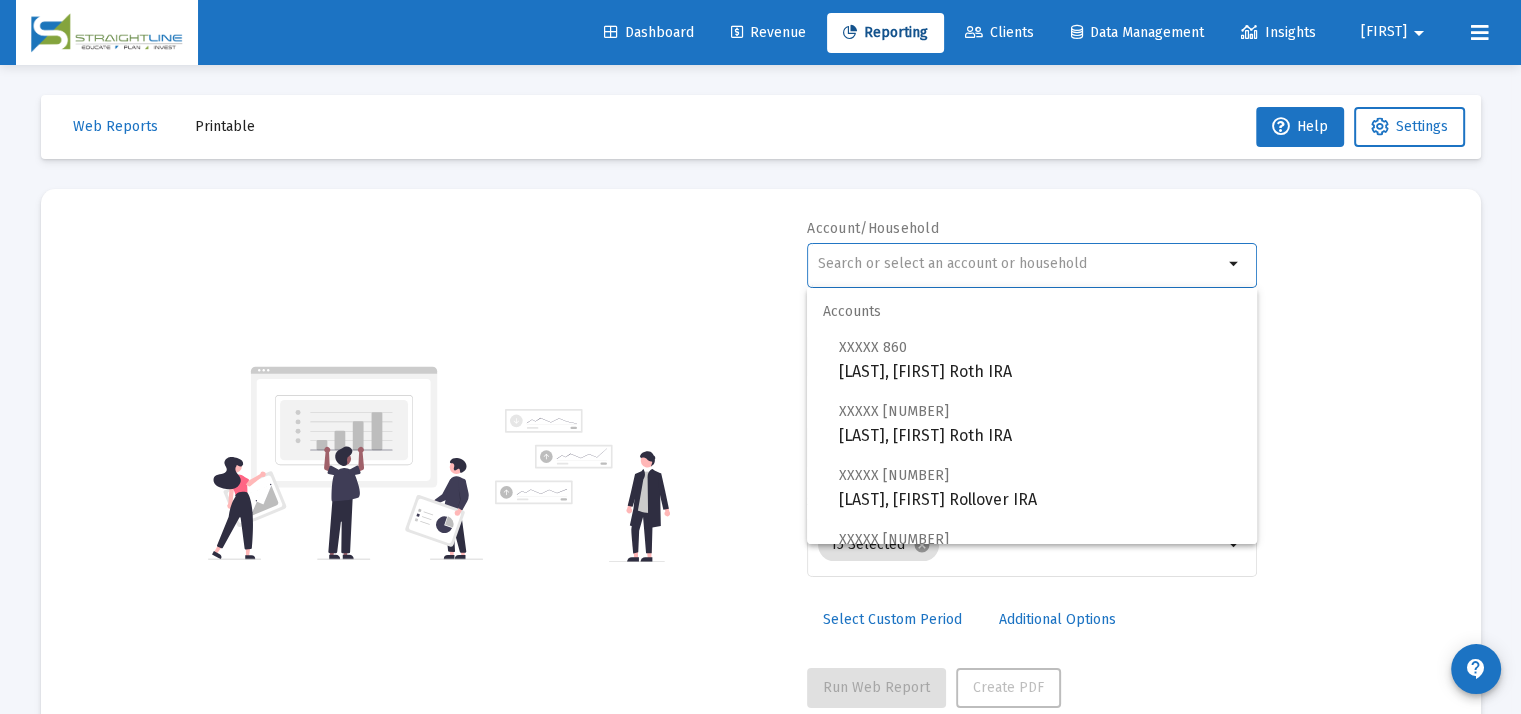 click at bounding box center (1020, 264) 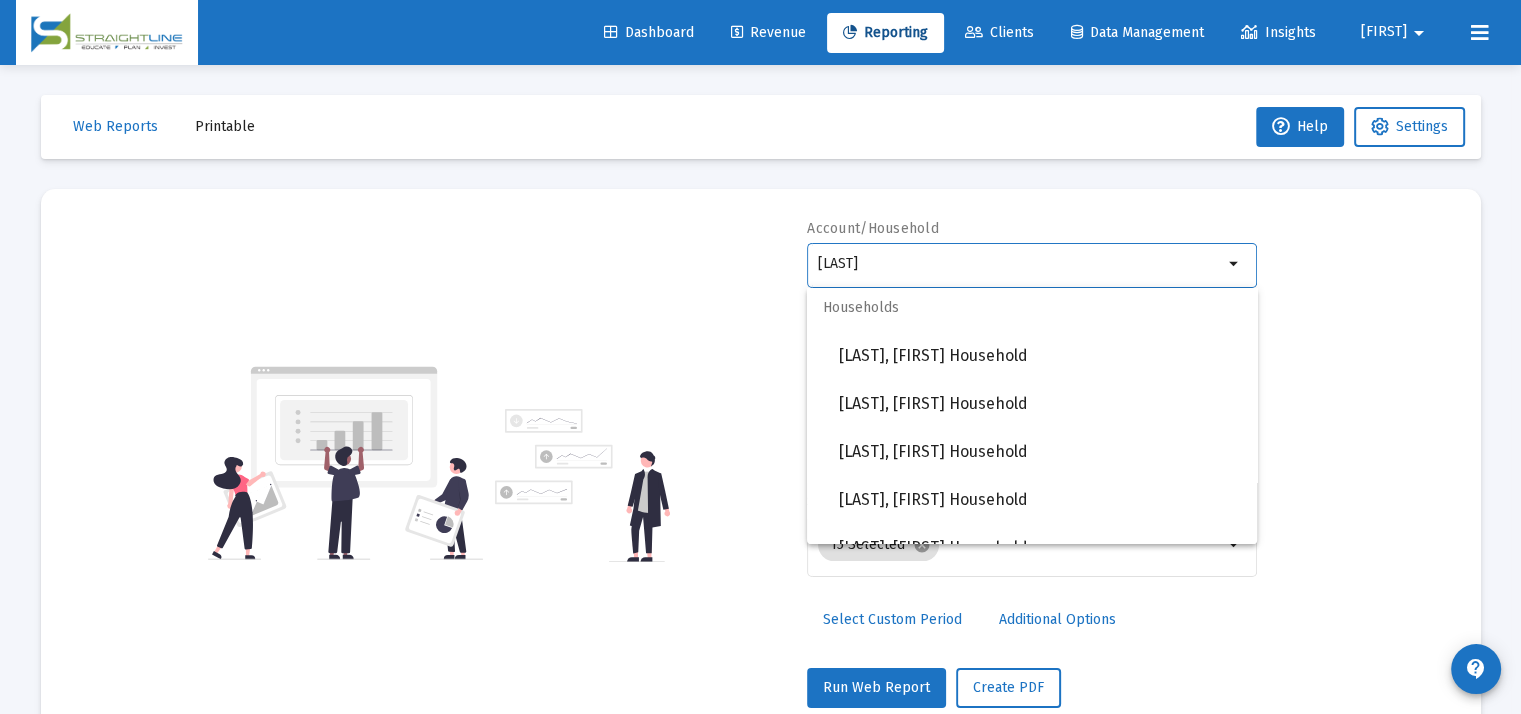 scroll, scrollTop: 1392, scrollLeft: 0, axis: vertical 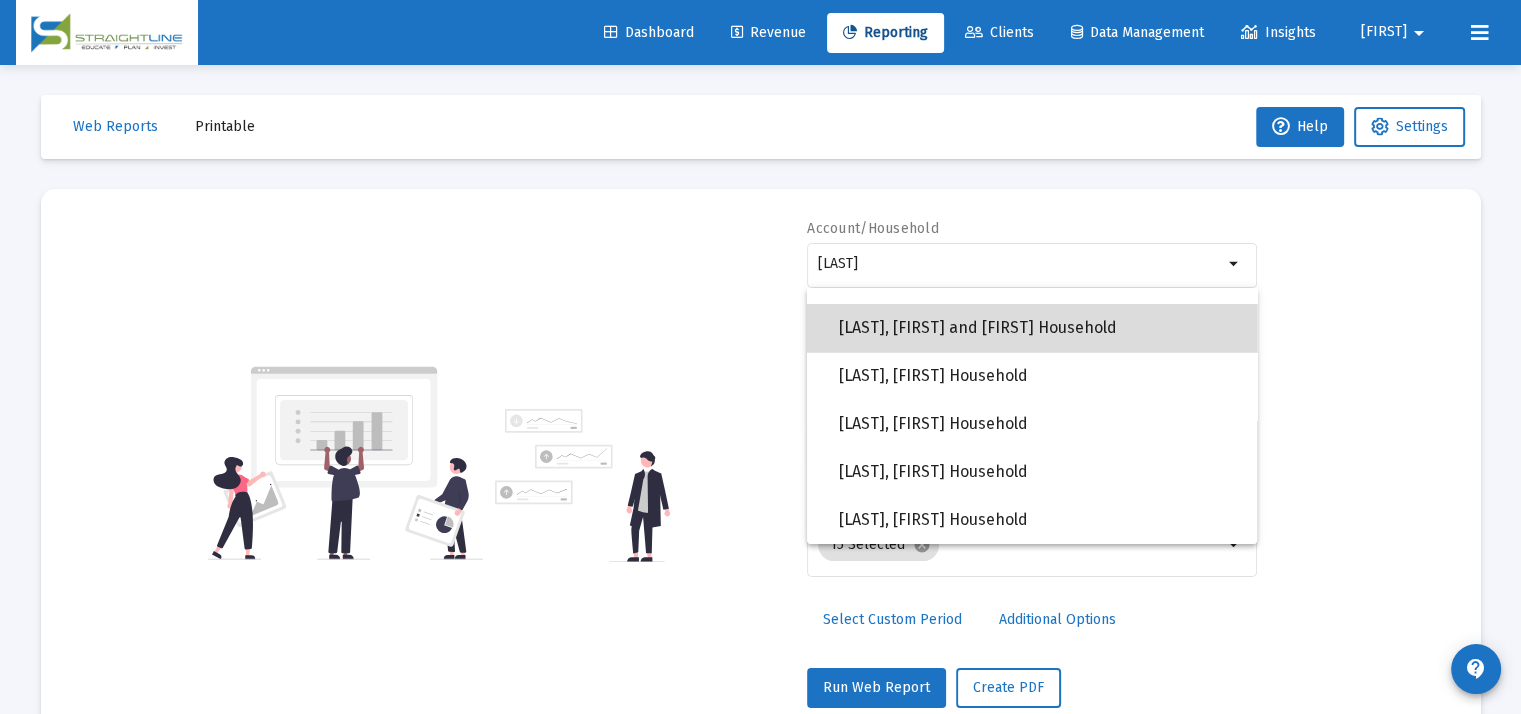 click on "[LAST], [FIRST] and [FIRST] Household" at bounding box center (1040, 328) 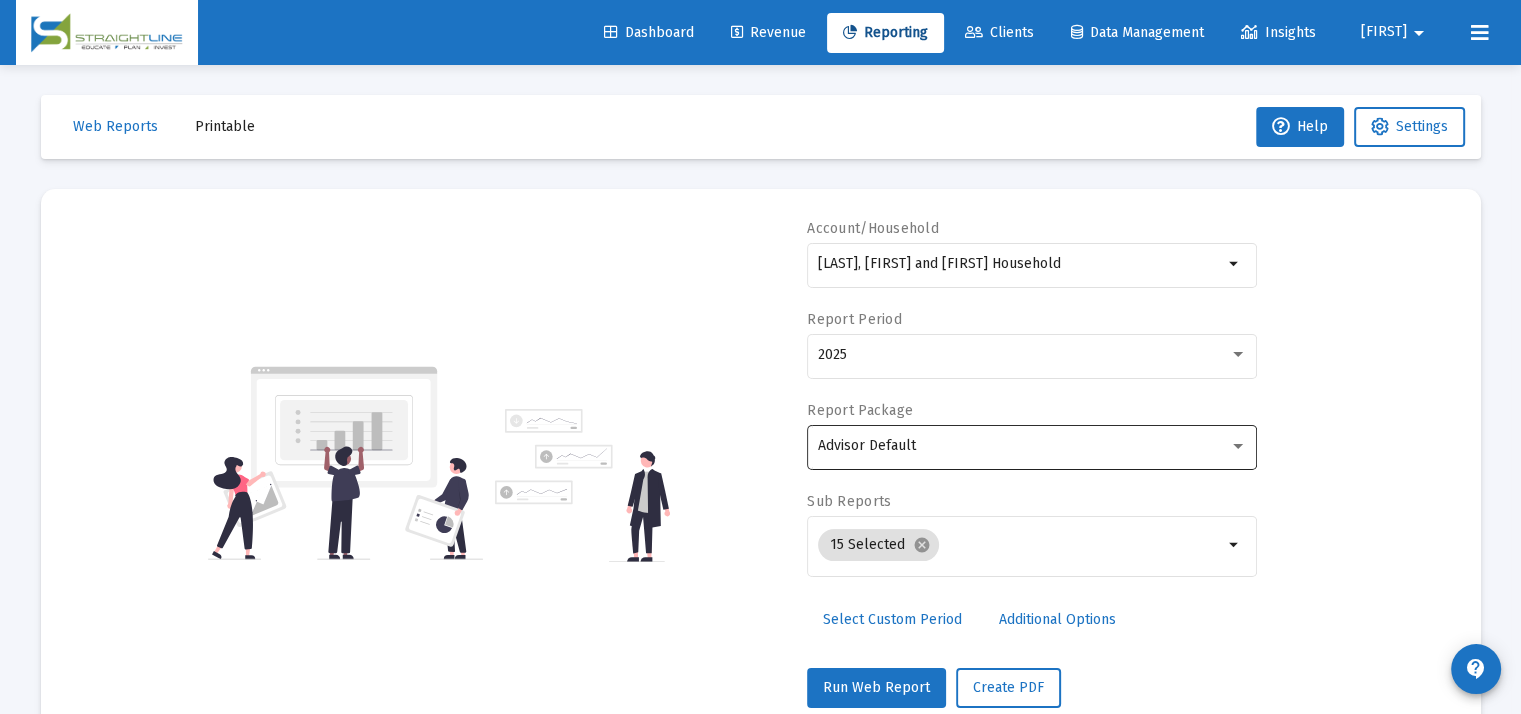 click on "Advisor Default" 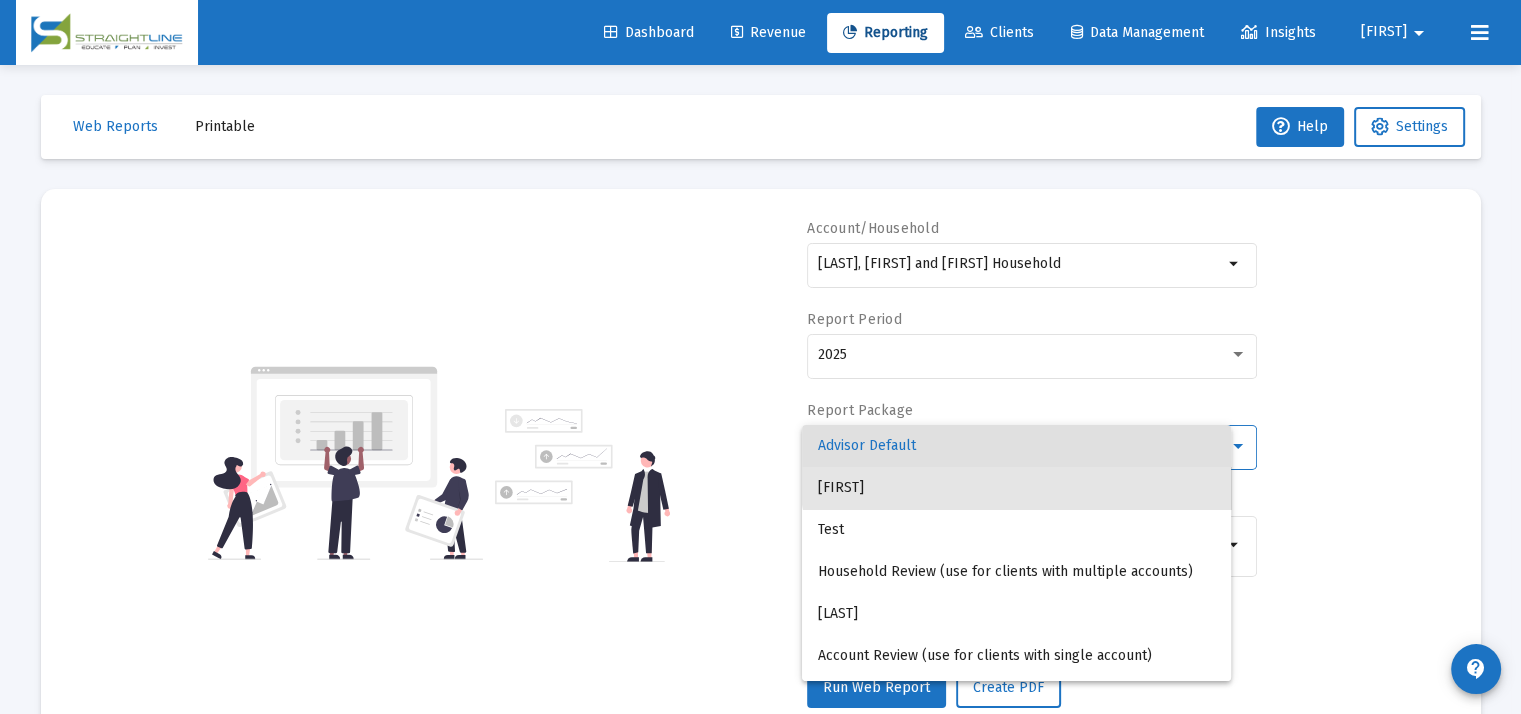 click on "Advisor Default Sonny  Test  Household Review (use for clients with multiple accounts)  Brawley  Account Review (use for clients with single account)  Larivee Report  Account Appraisal" at bounding box center [1016, 553] 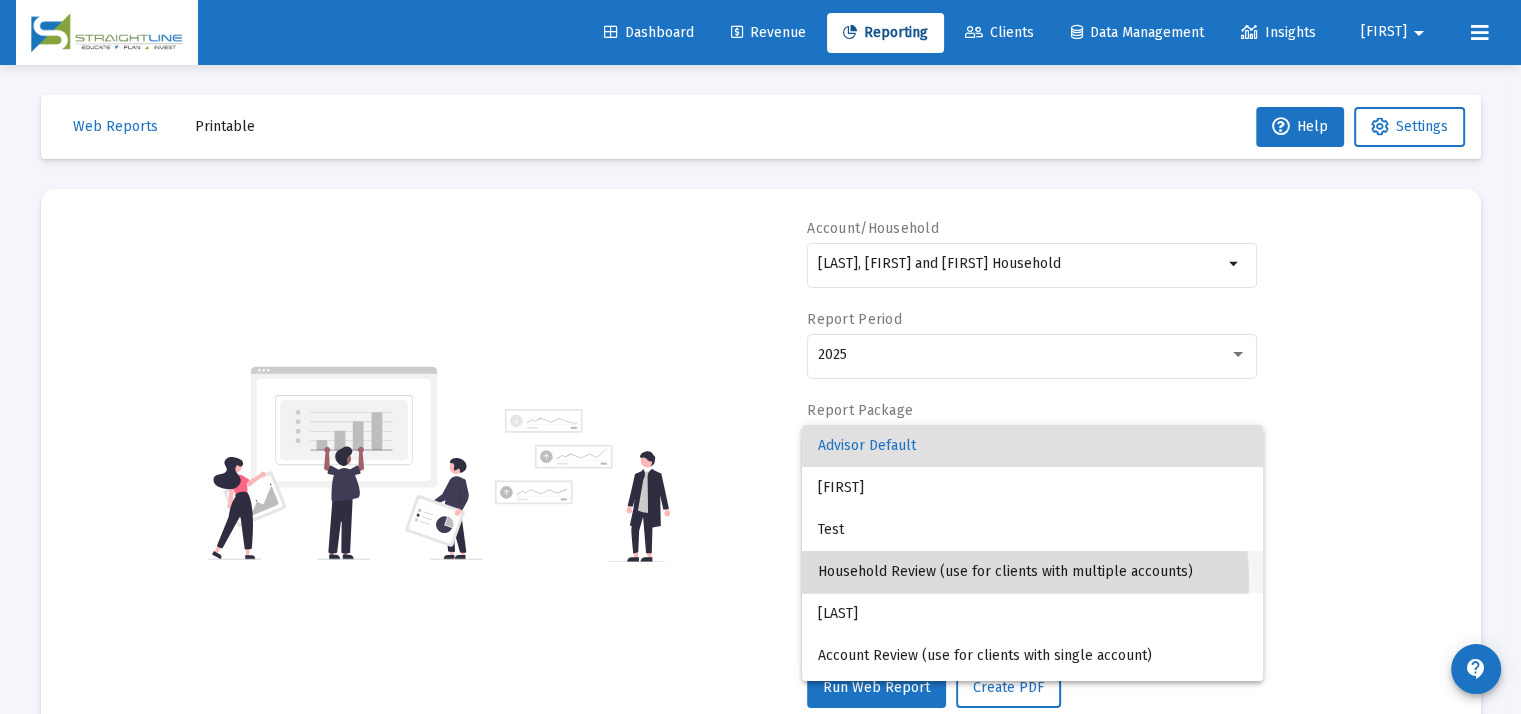 click on "Household Review (use for clients with multiple accounts)" at bounding box center (1032, 572) 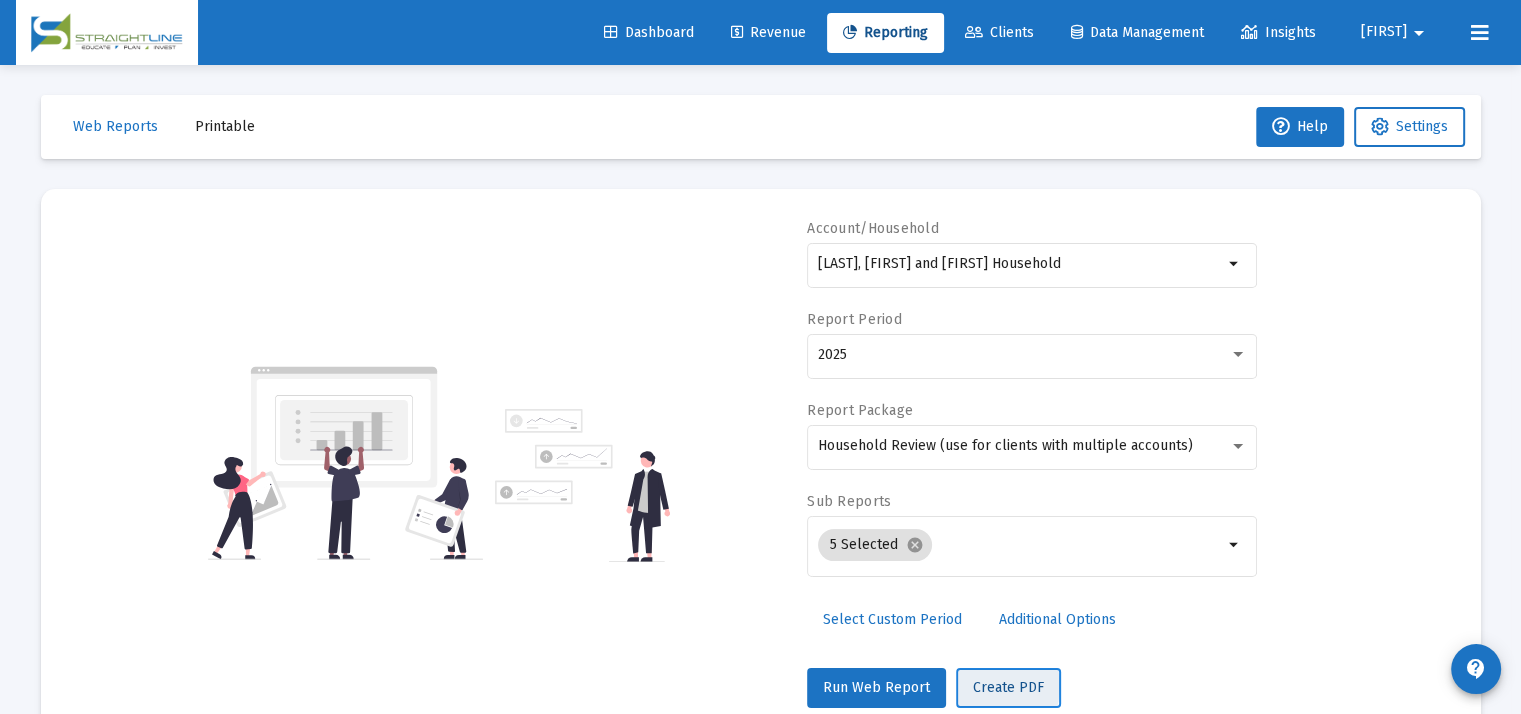 click on "Create PDF" 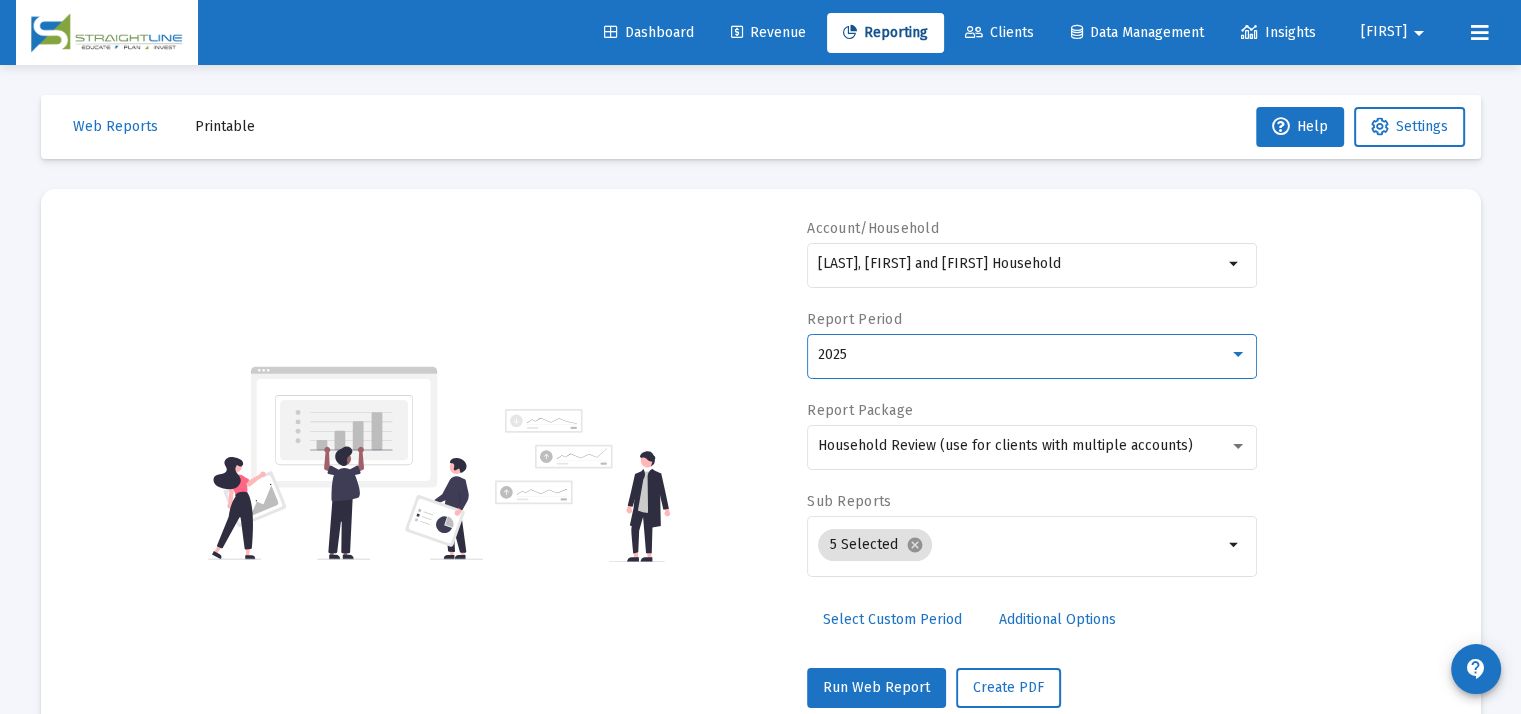 click on "2025" at bounding box center (1023, 355) 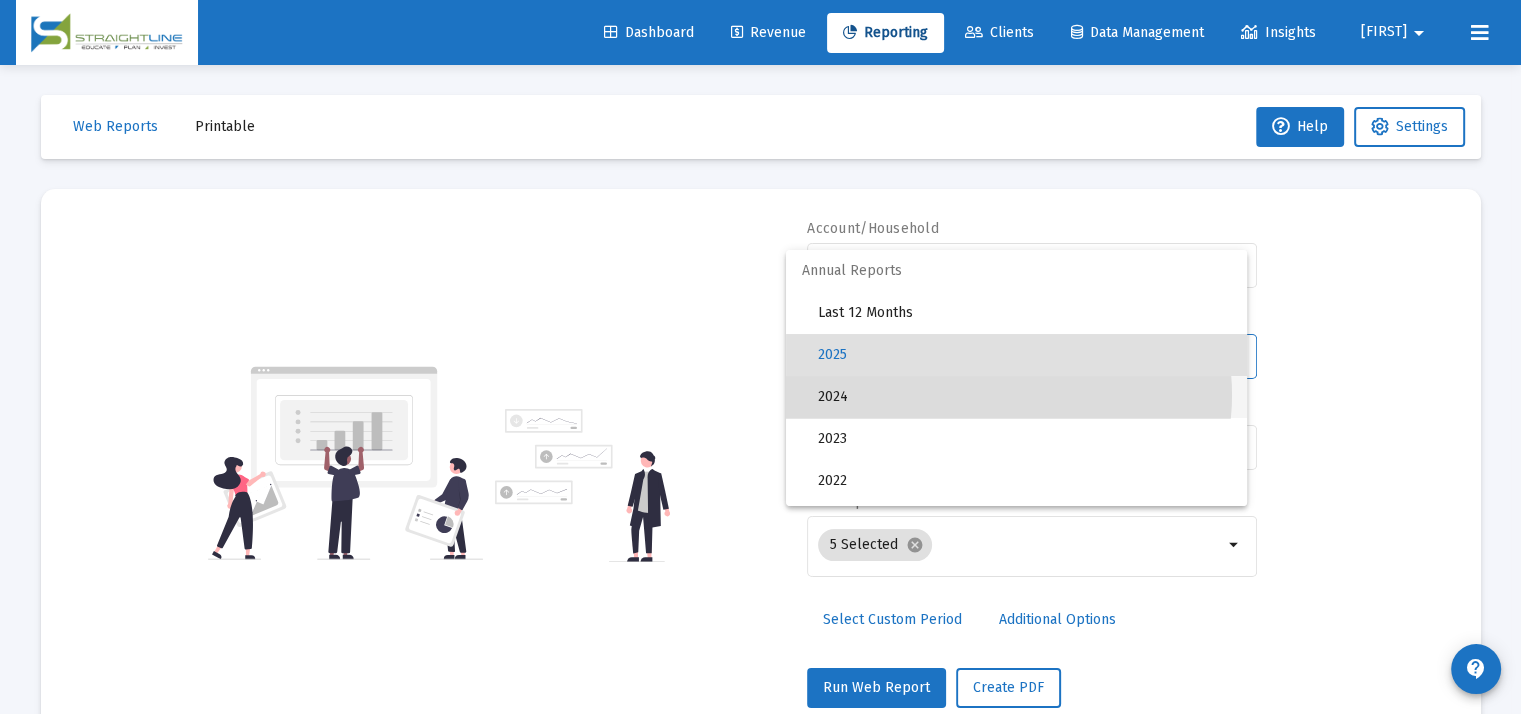 click on "2024" at bounding box center (1024, 397) 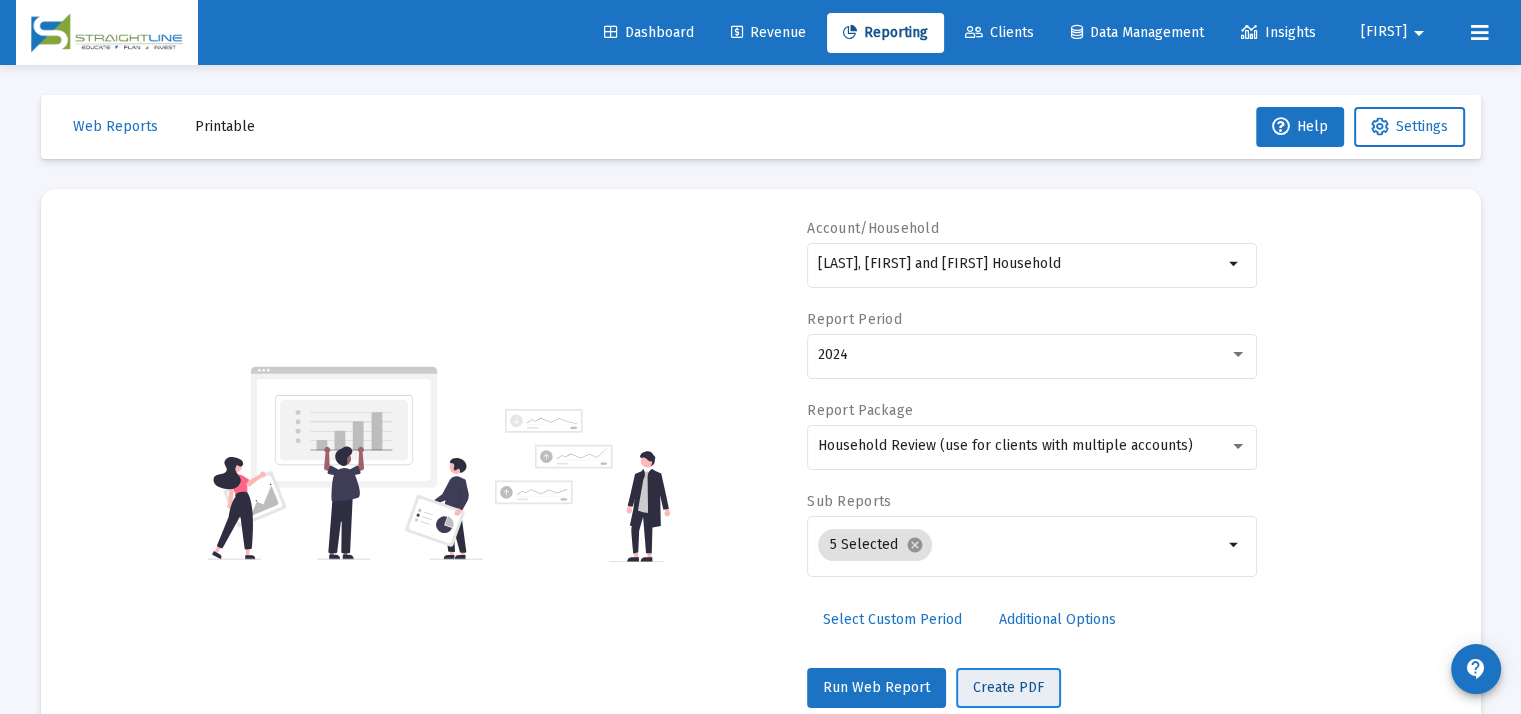 click on "Create PDF" 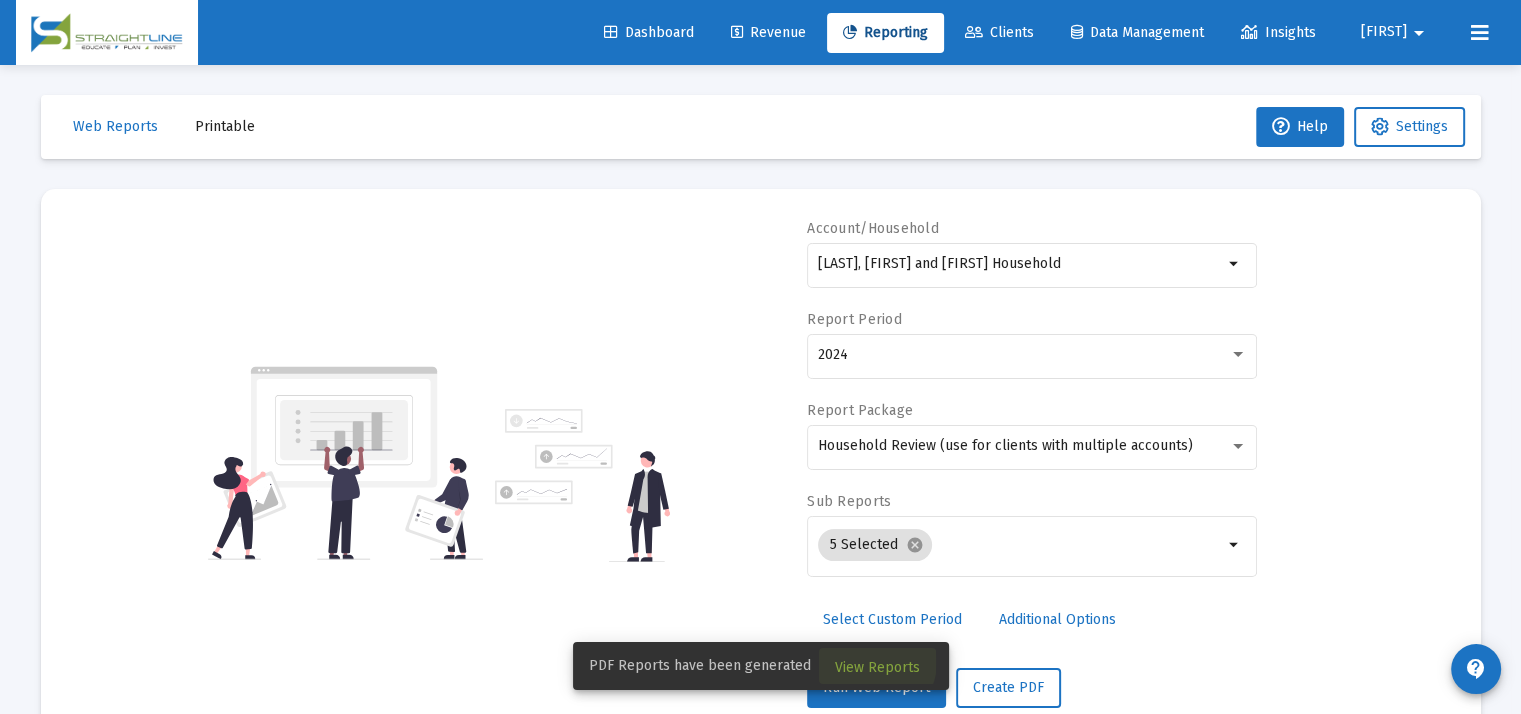 click on "View Reports" at bounding box center (877, 667) 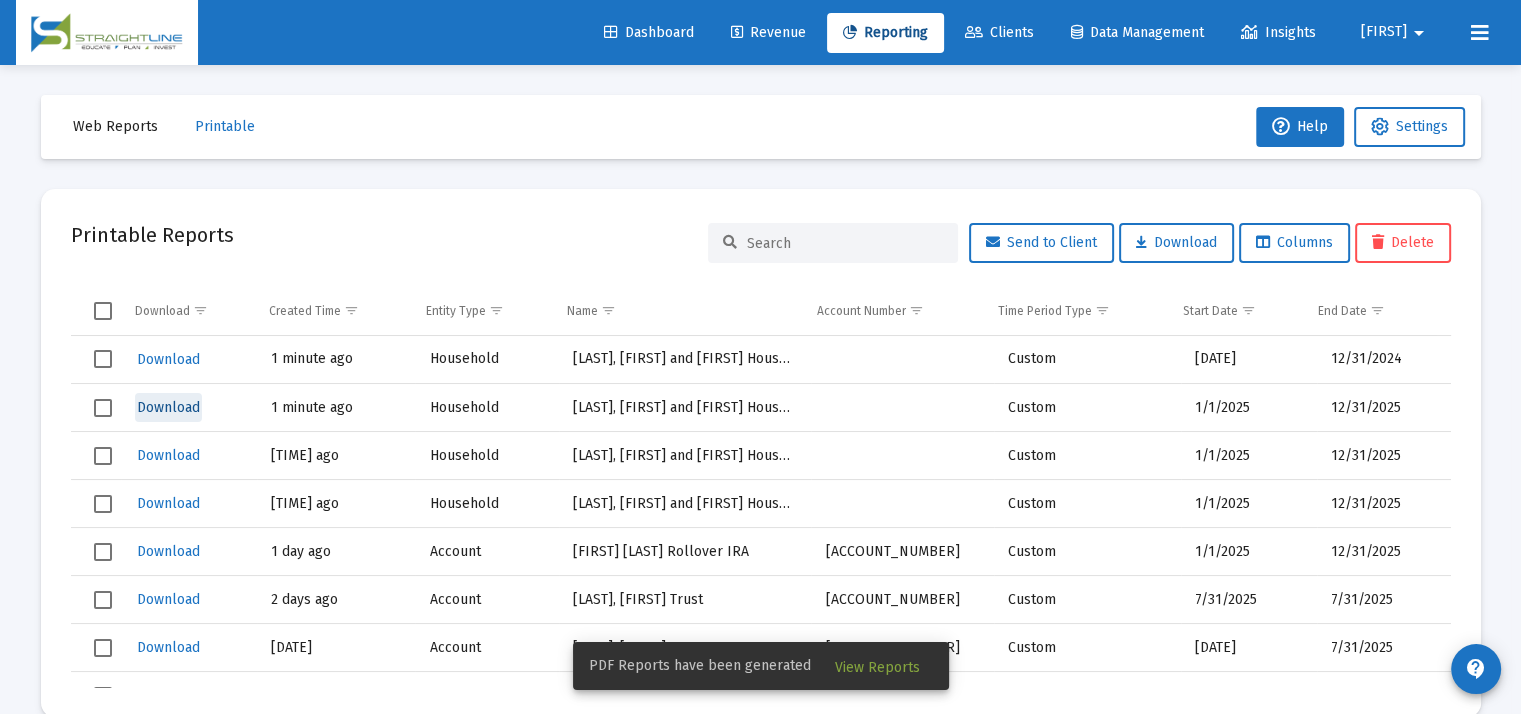 click on "Download" 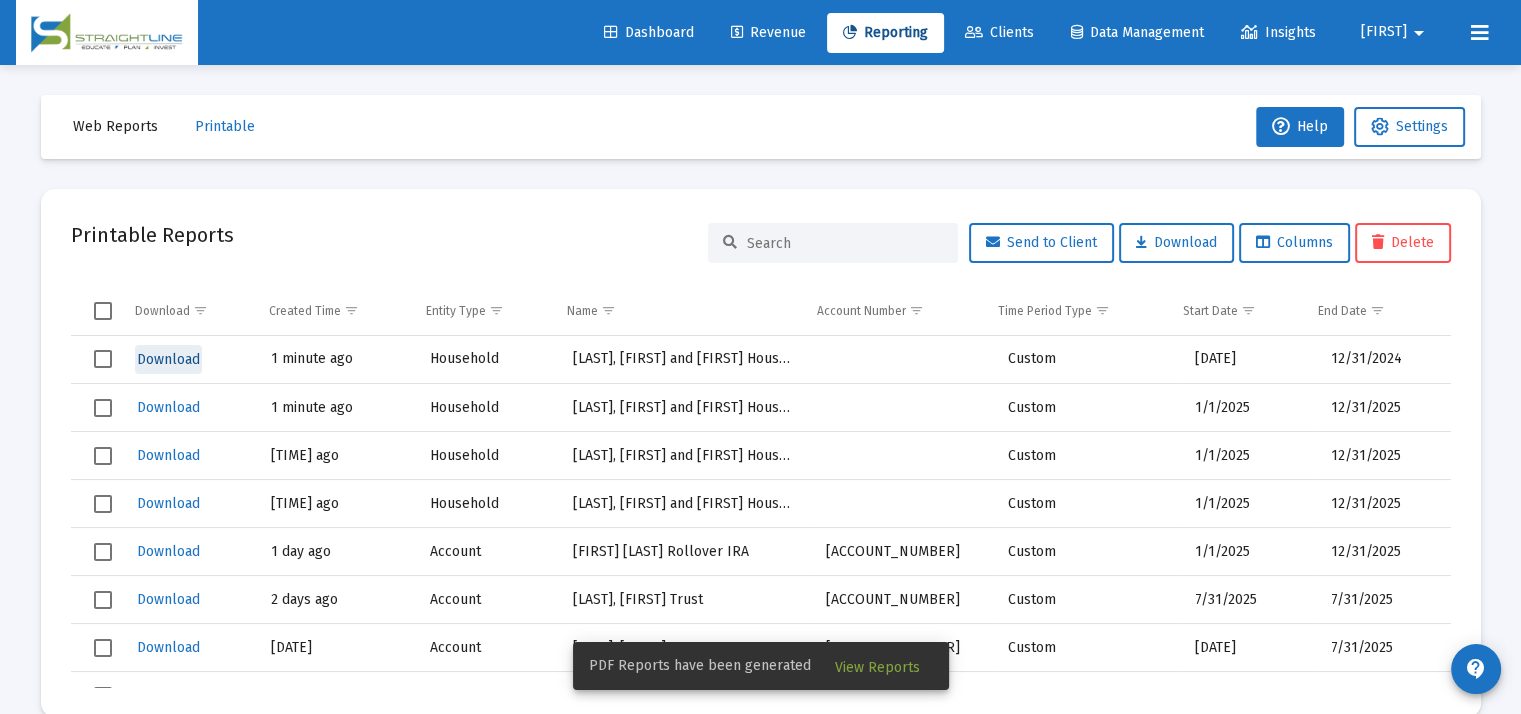 click on "Download" 